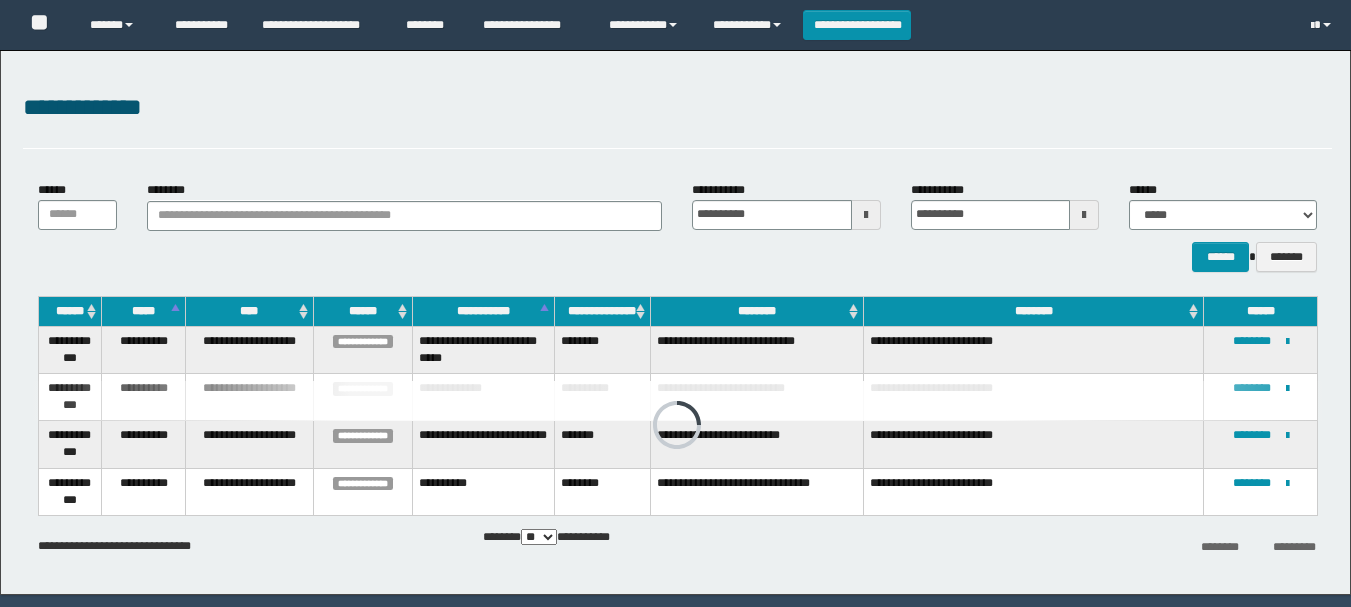 scroll, scrollTop: 0, scrollLeft: 0, axis: both 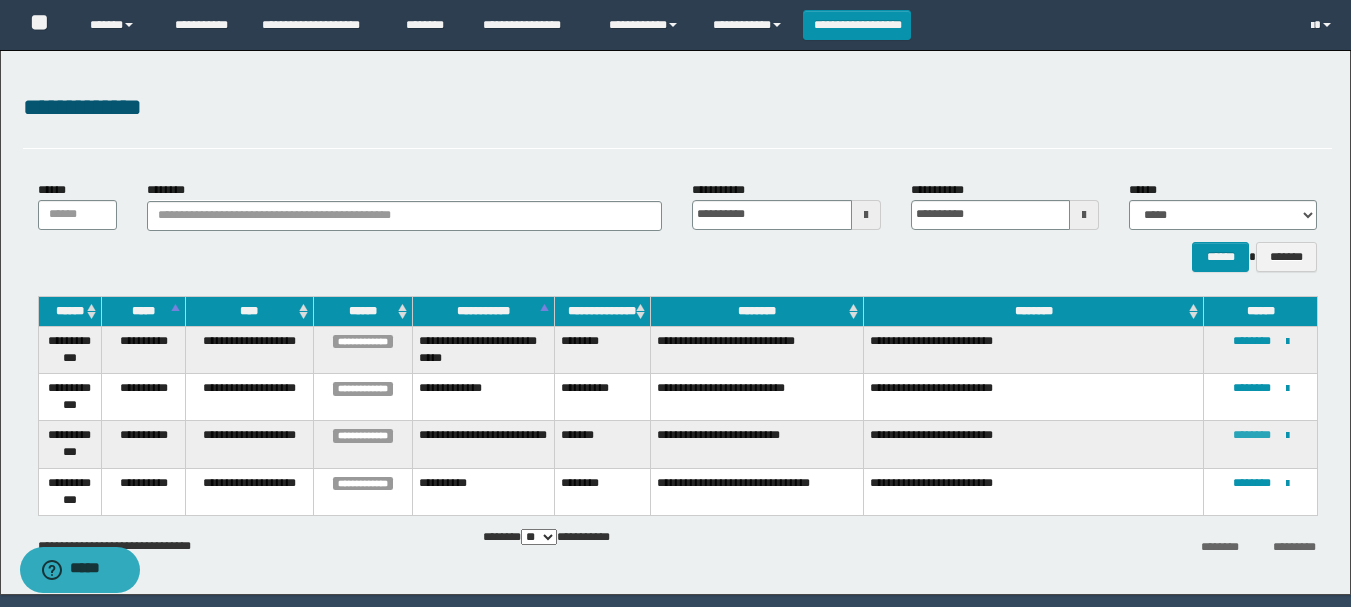 click on "********" at bounding box center (1252, 435) 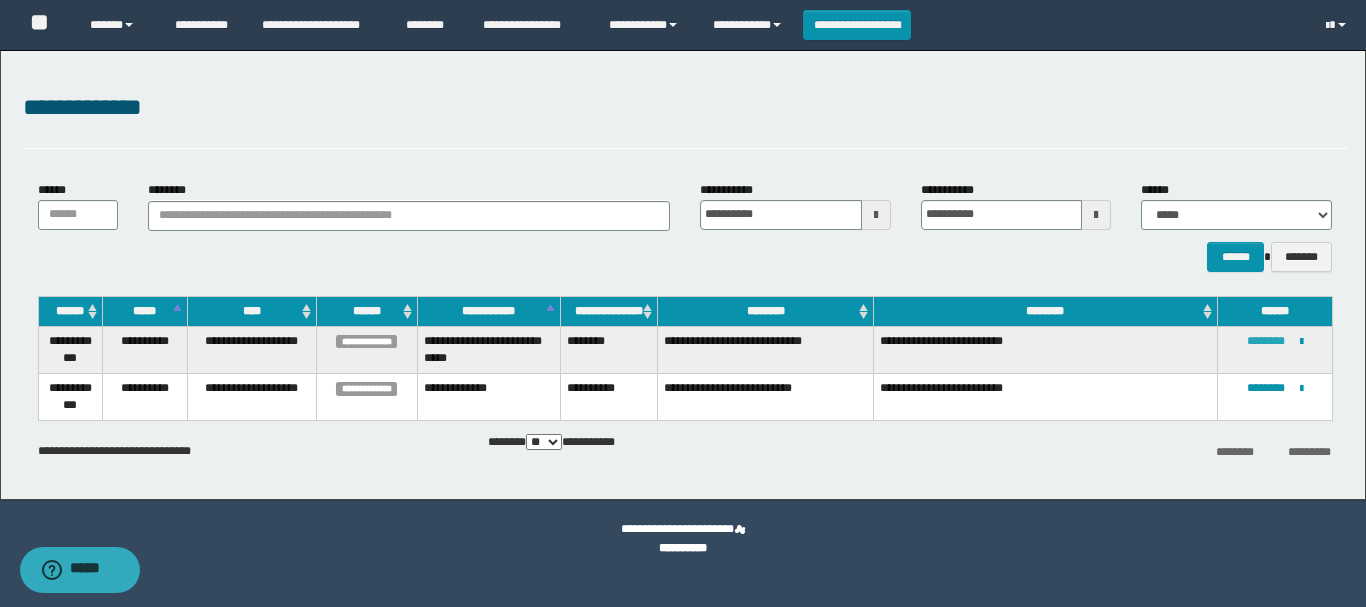 click on "********" at bounding box center (1266, 341) 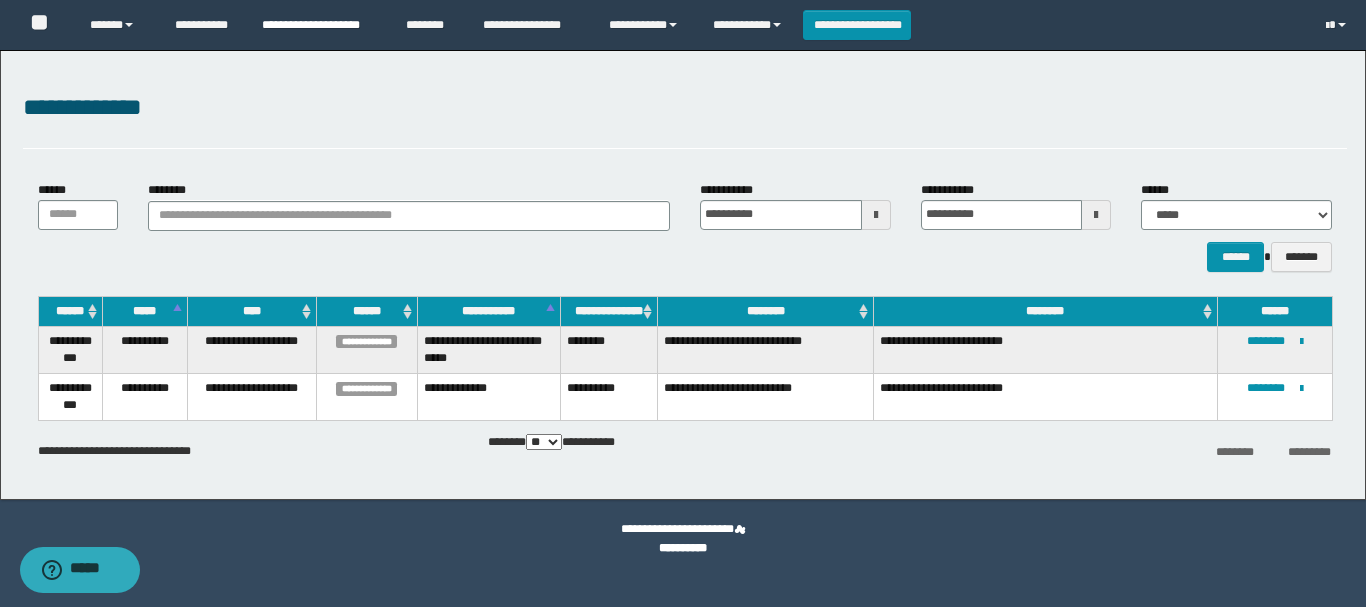 click on "**********" at bounding box center [319, 25] 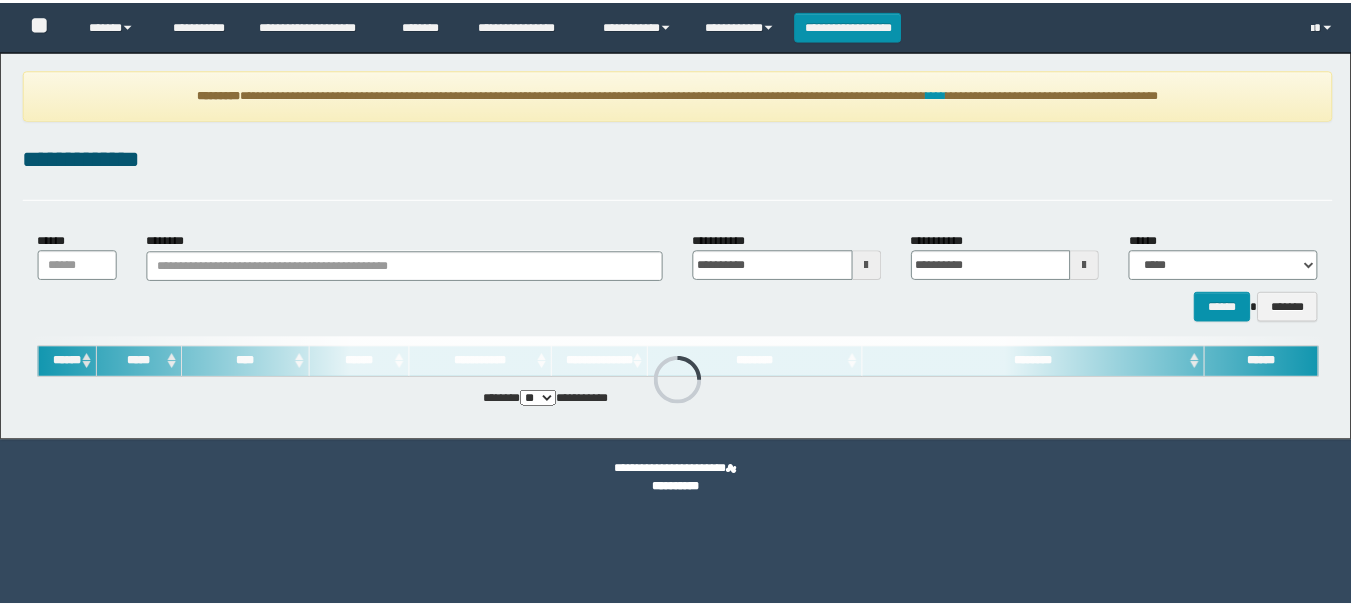 scroll, scrollTop: 0, scrollLeft: 0, axis: both 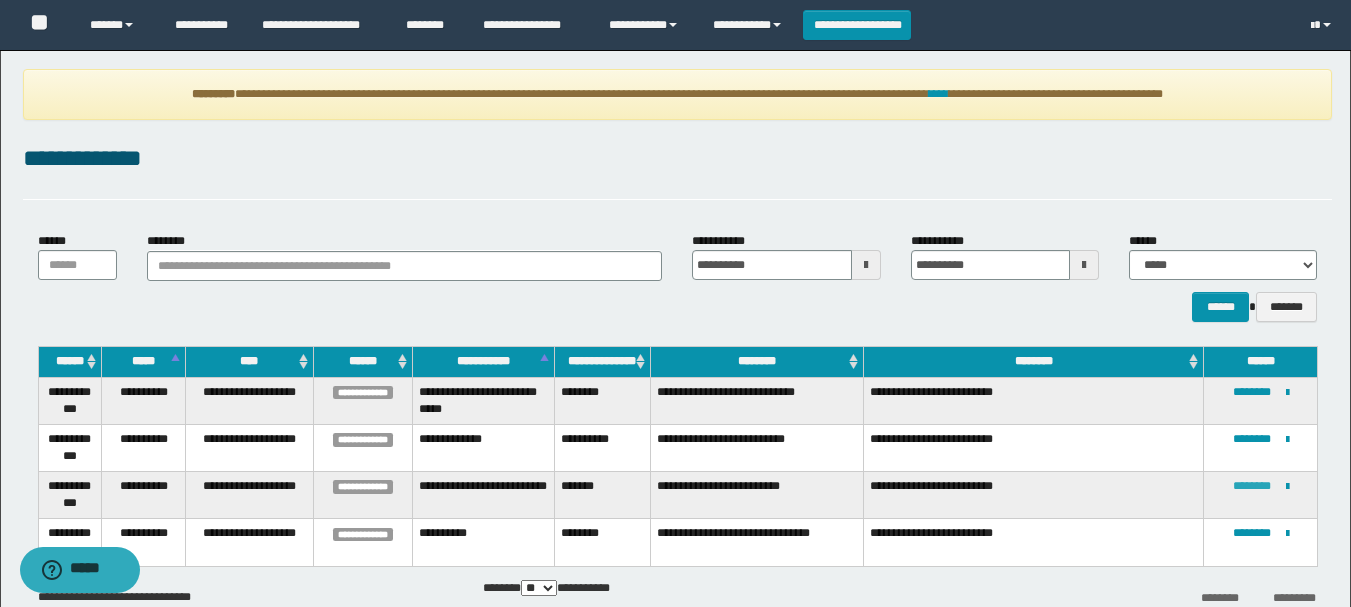 click on "********" at bounding box center [1252, 486] 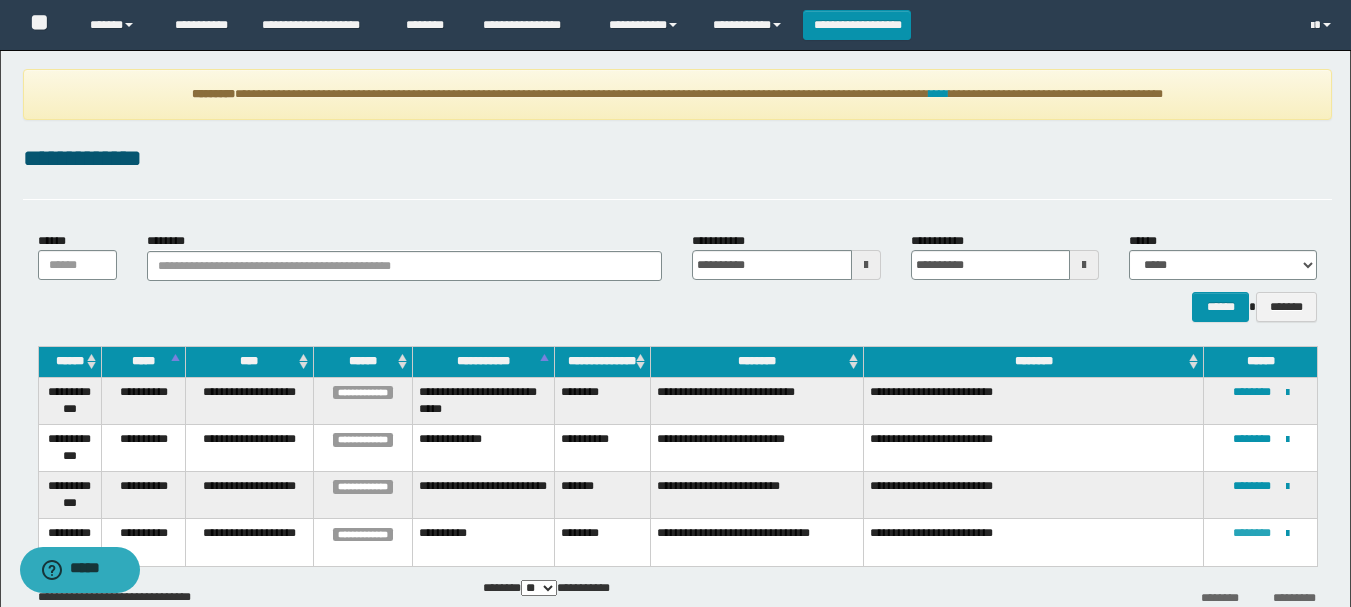 click on "********" at bounding box center (1252, 533) 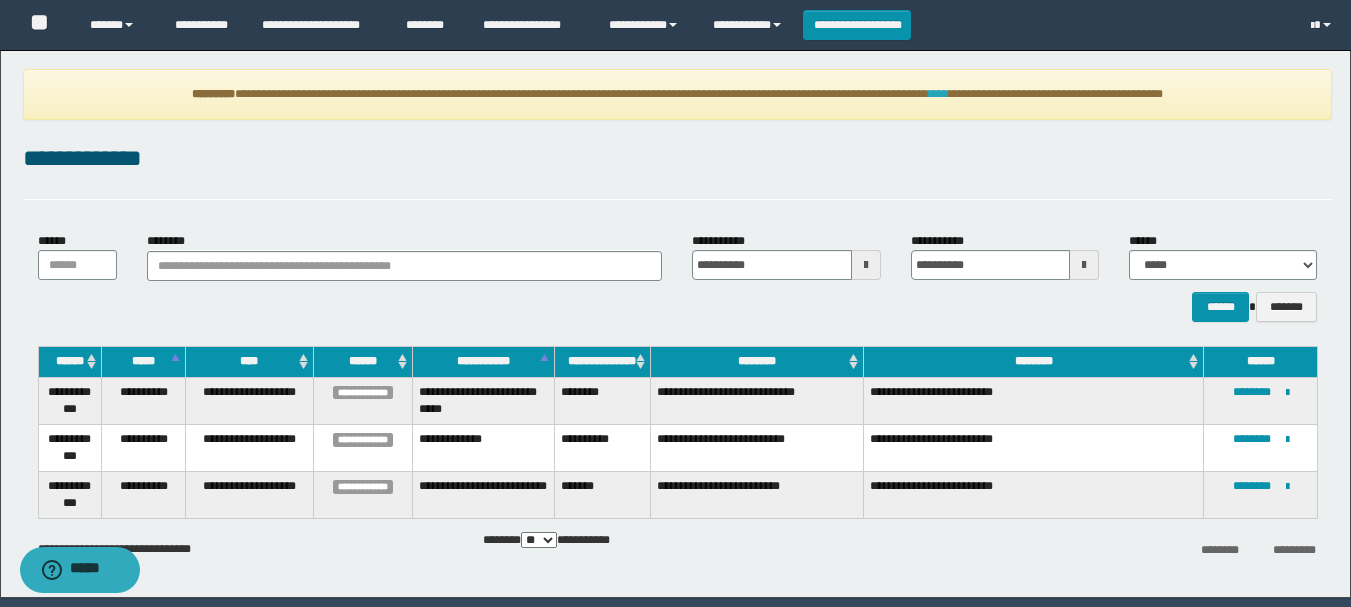 drag, startPoint x: 978, startPoint y: 97, endPoint x: 768, endPoint y: 152, distance: 217.08293 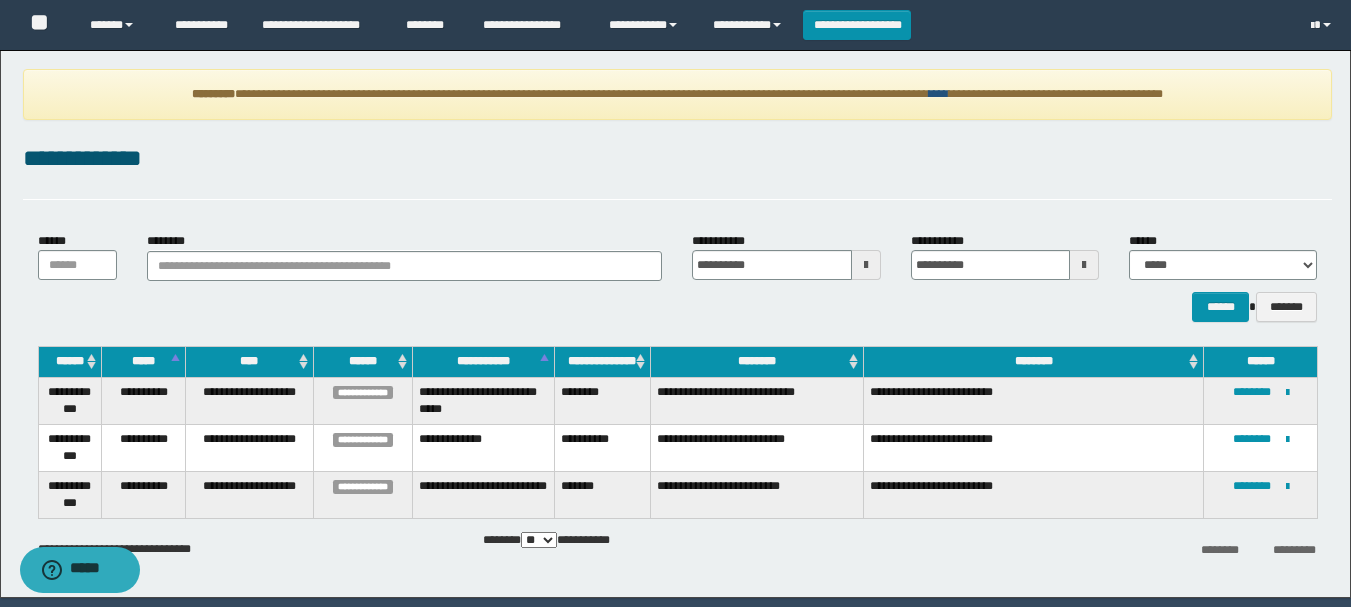 click on "****" at bounding box center [939, 94] 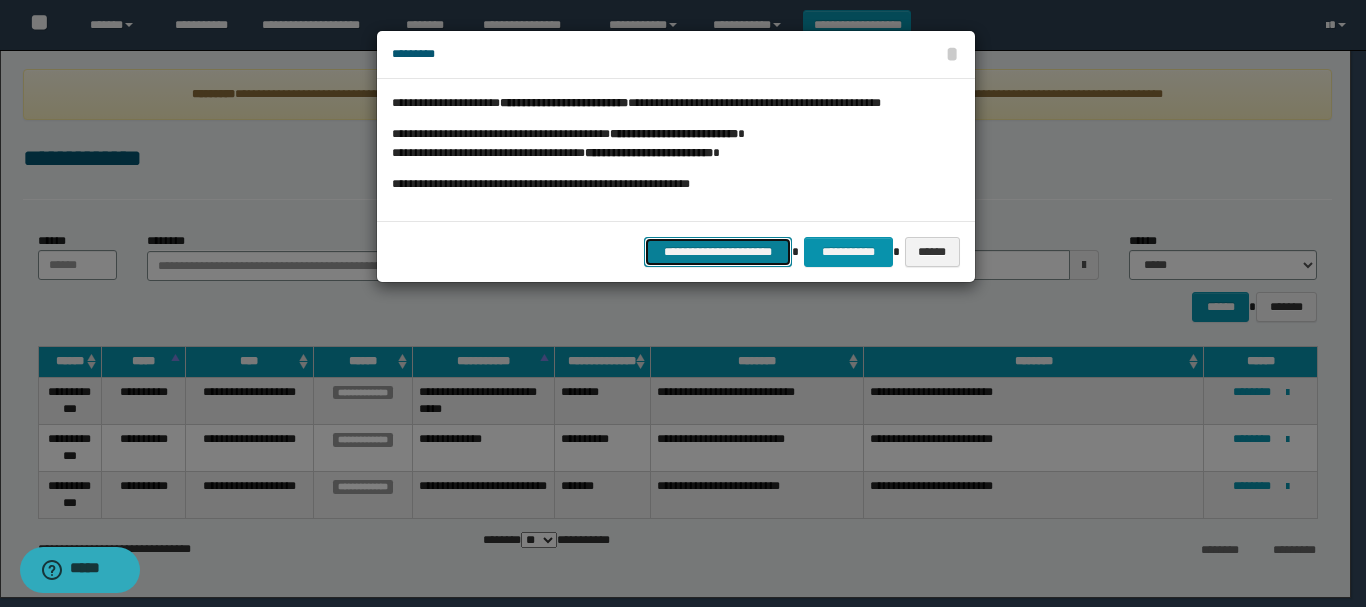 click on "**********" at bounding box center (718, 252) 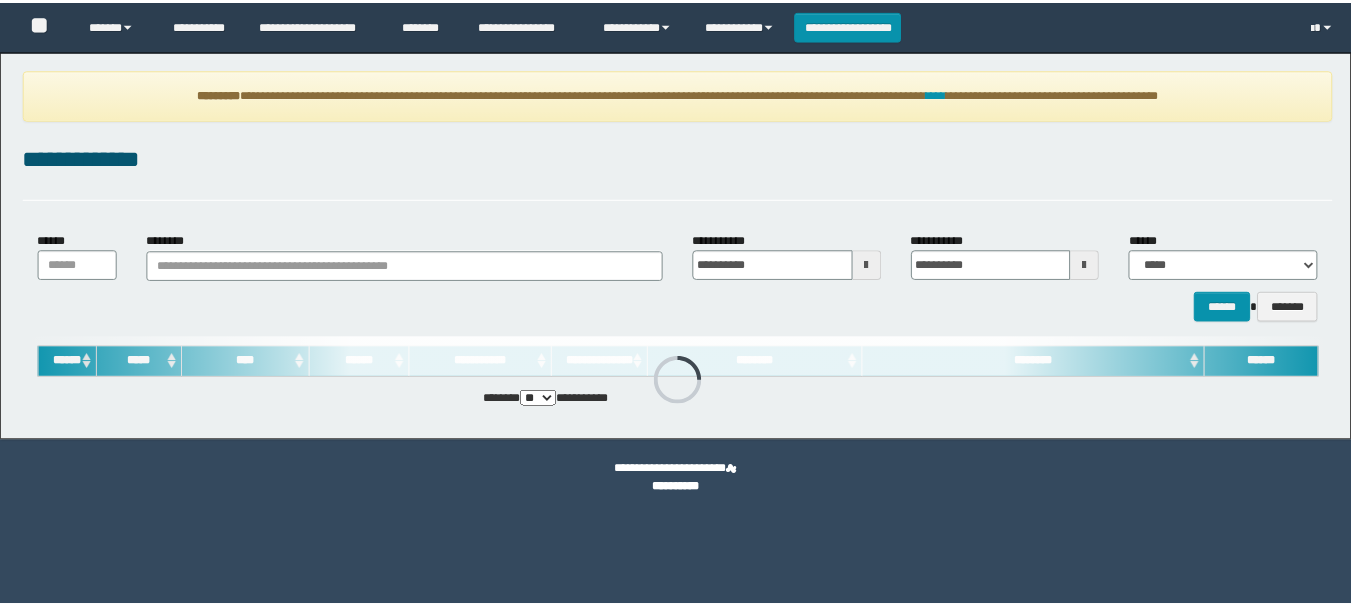 scroll, scrollTop: 0, scrollLeft: 0, axis: both 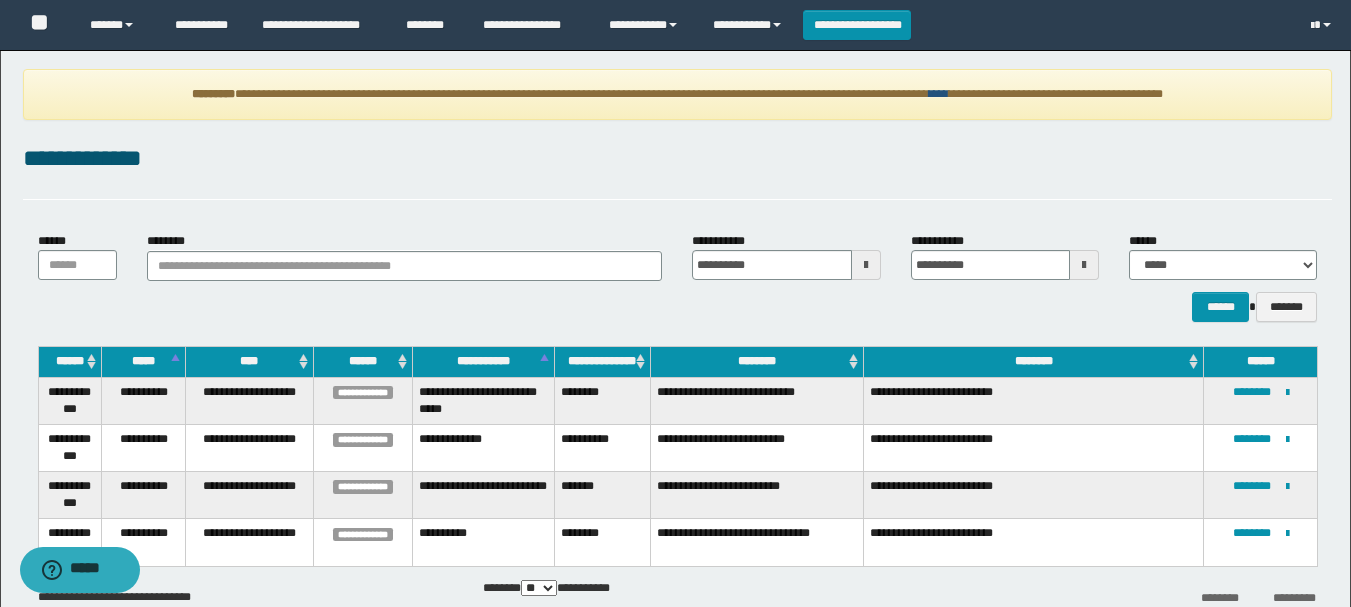 drag, startPoint x: 986, startPoint y: 93, endPoint x: 866, endPoint y: 138, distance: 128.16005 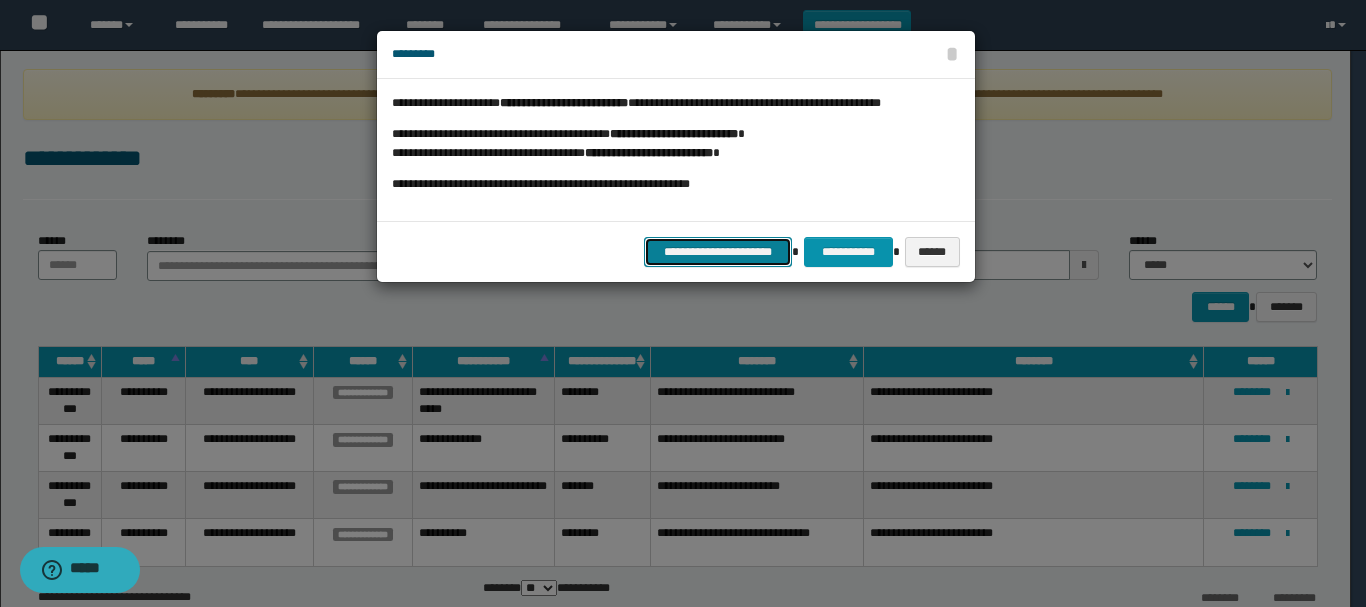 click on "**********" at bounding box center [718, 252] 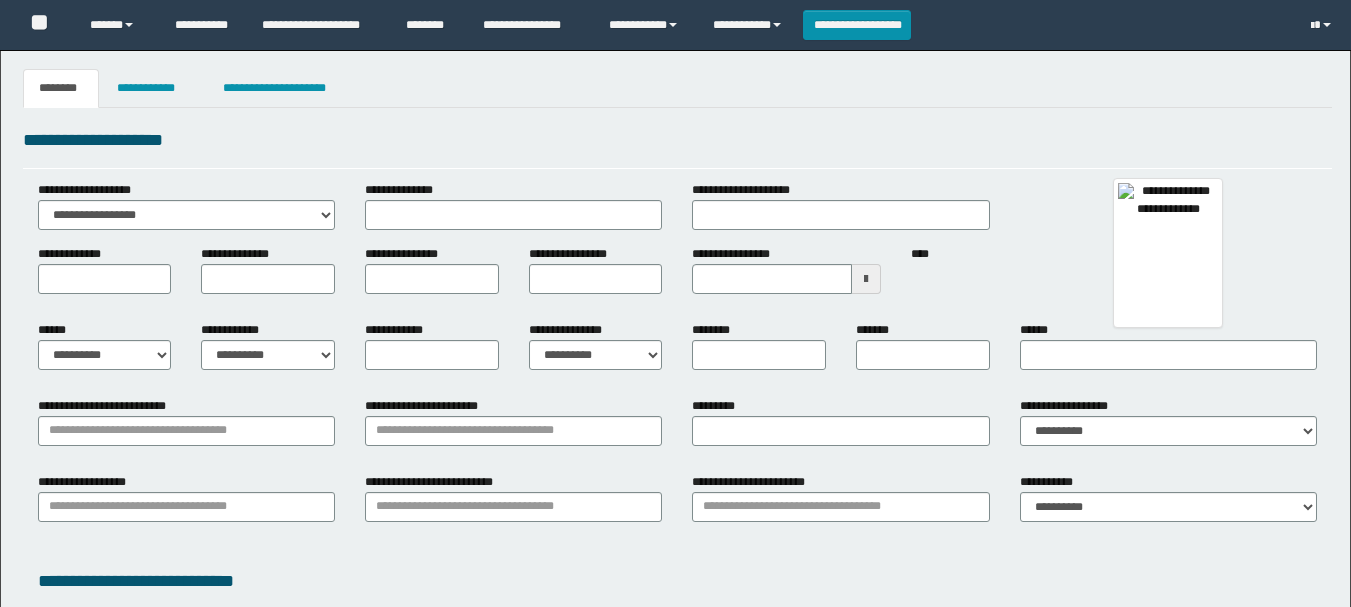 type 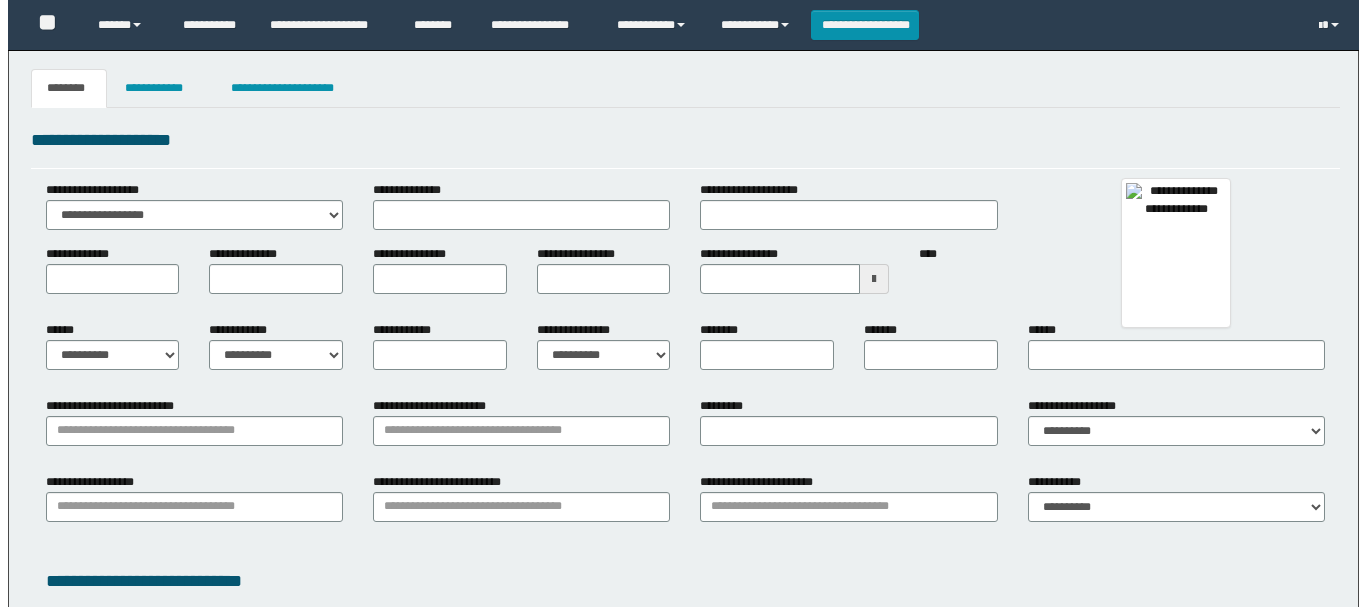 scroll, scrollTop: 0, scrollLeft: 0, axis: both 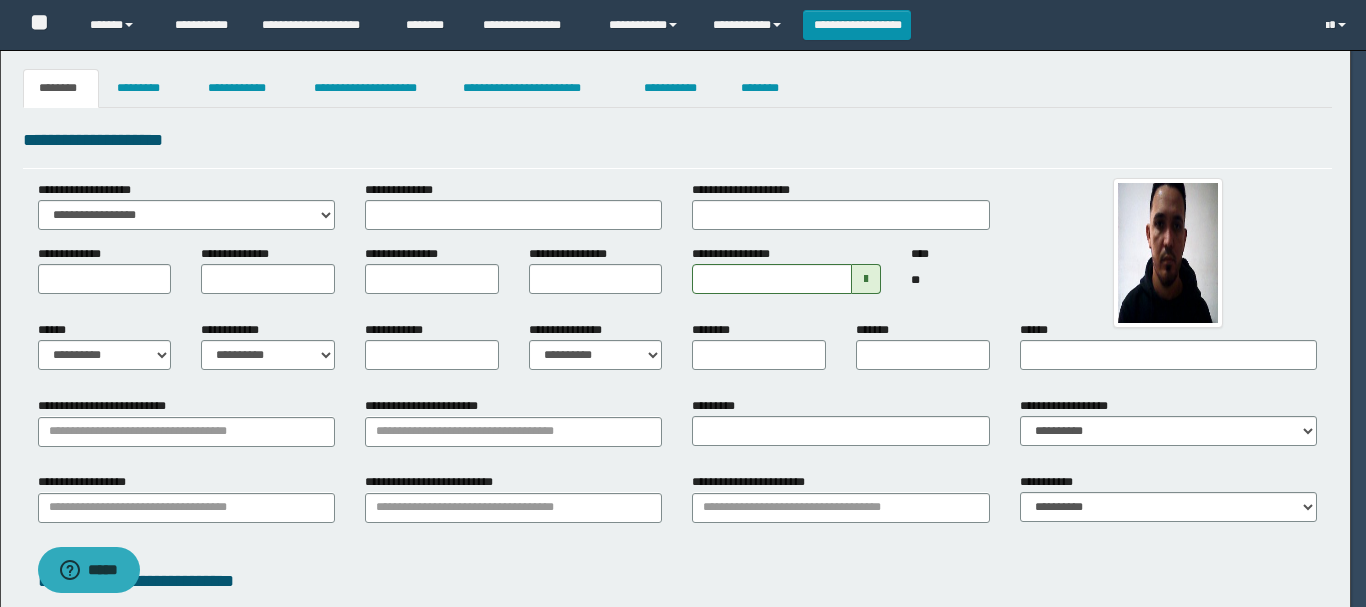 type on "*******" 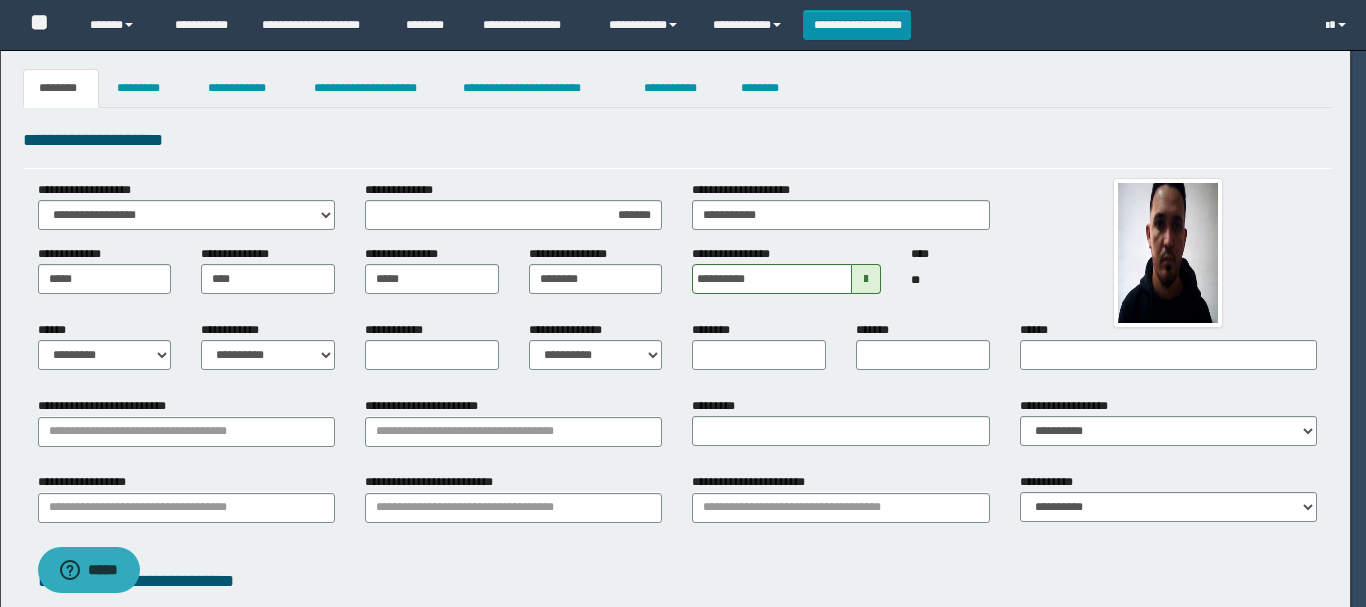 select on "*" 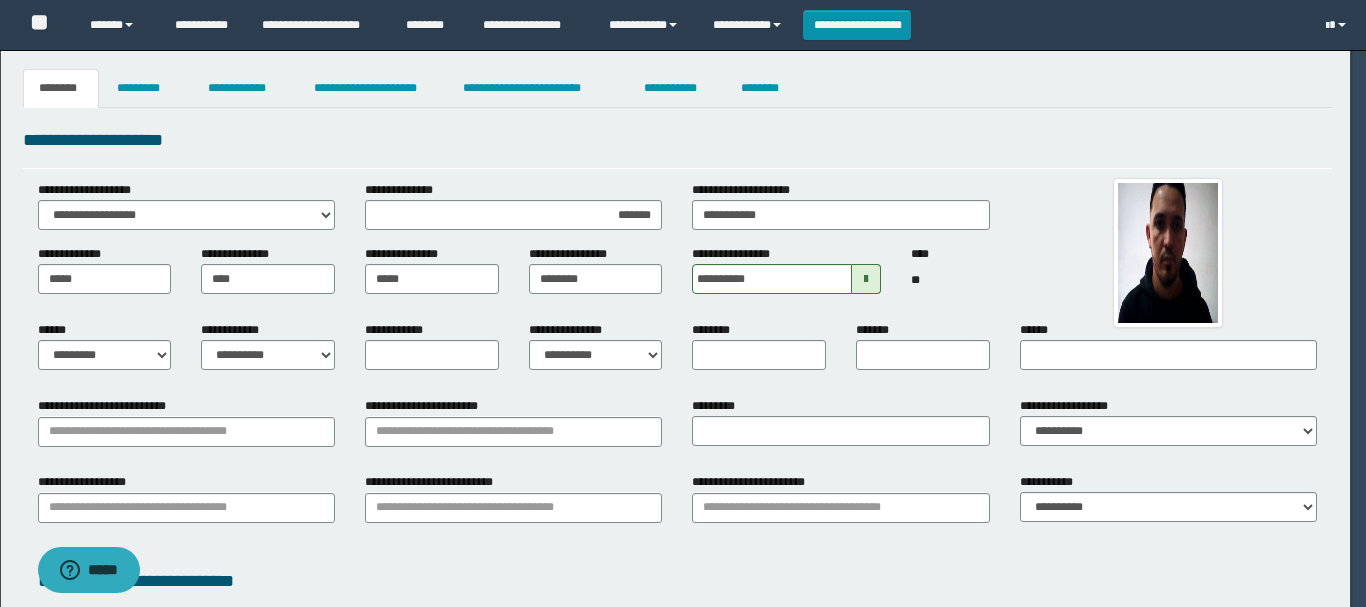 type on "*" 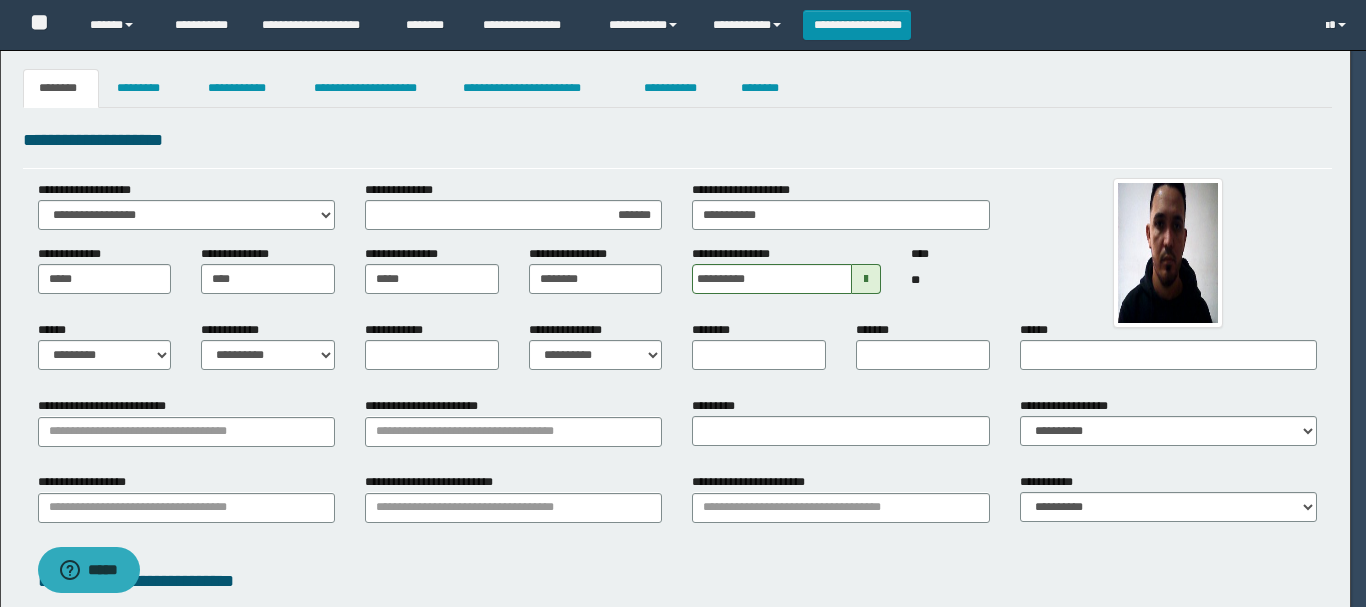 type on "********" 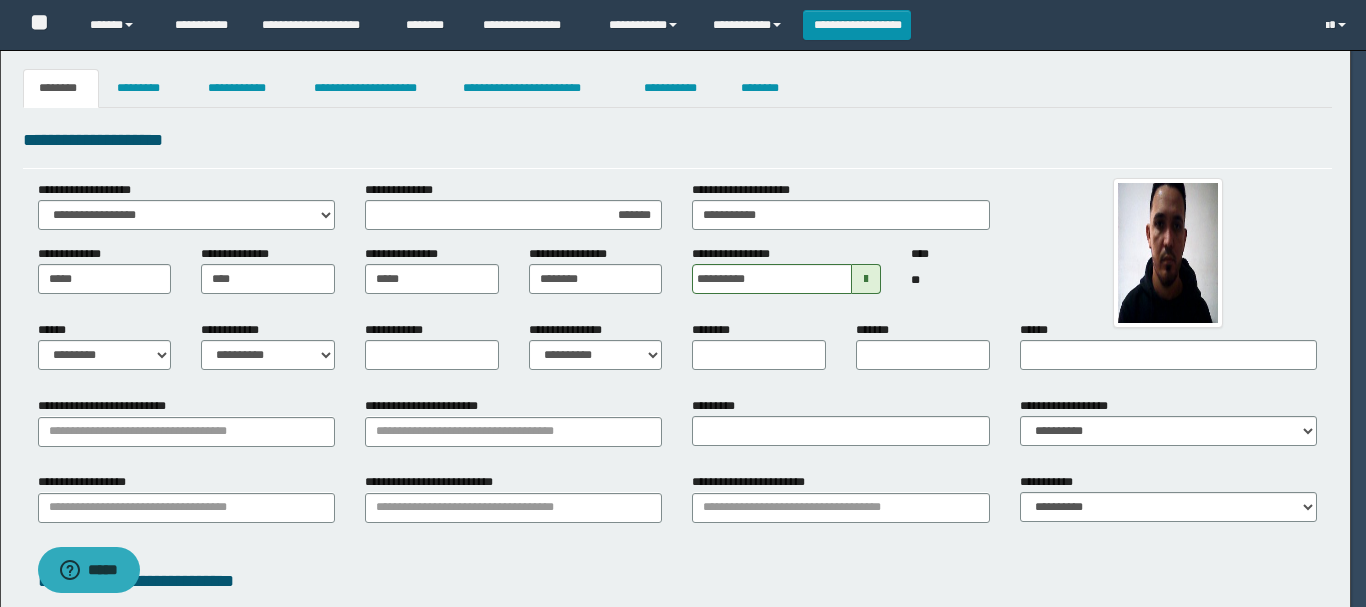 type on "********" 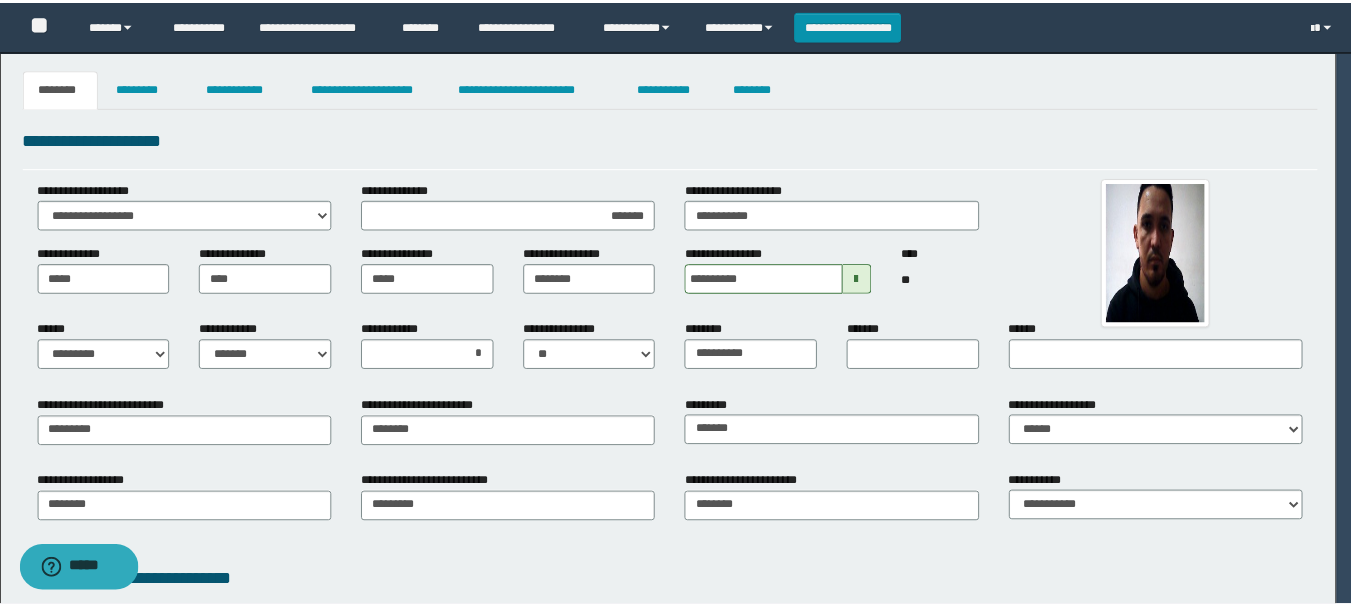 scroll, scrollTop: 0, scrollLeft: 0, axis: both 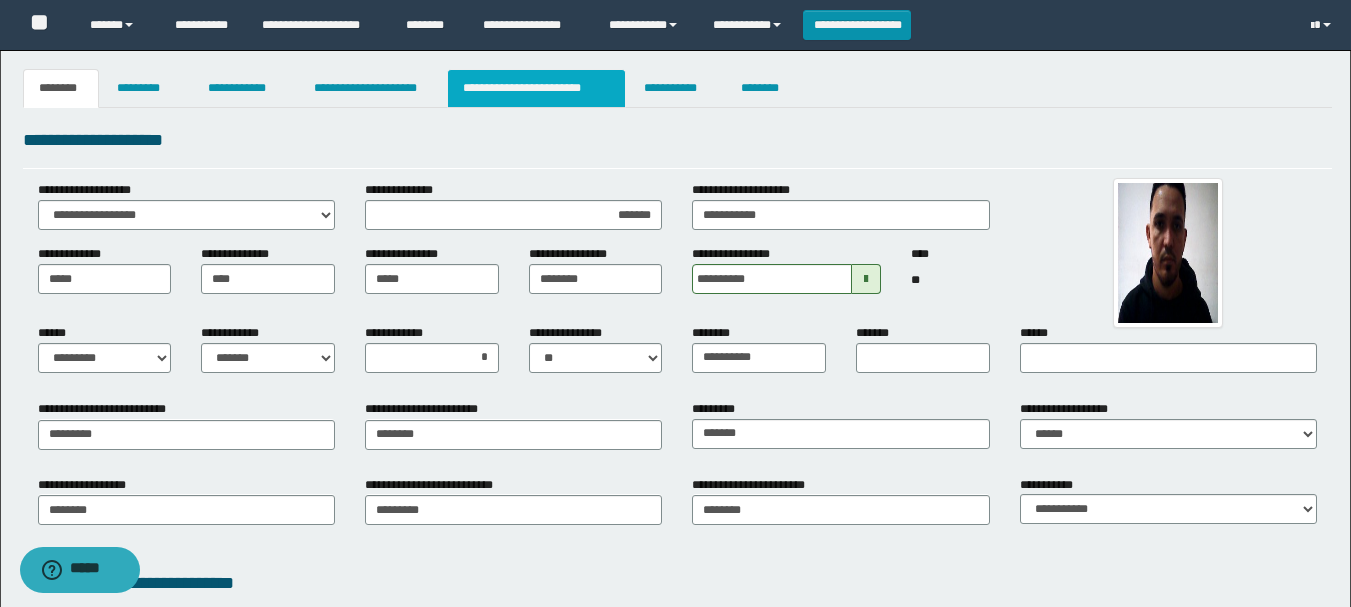 click on "**********" at bounding box center (537, 88) 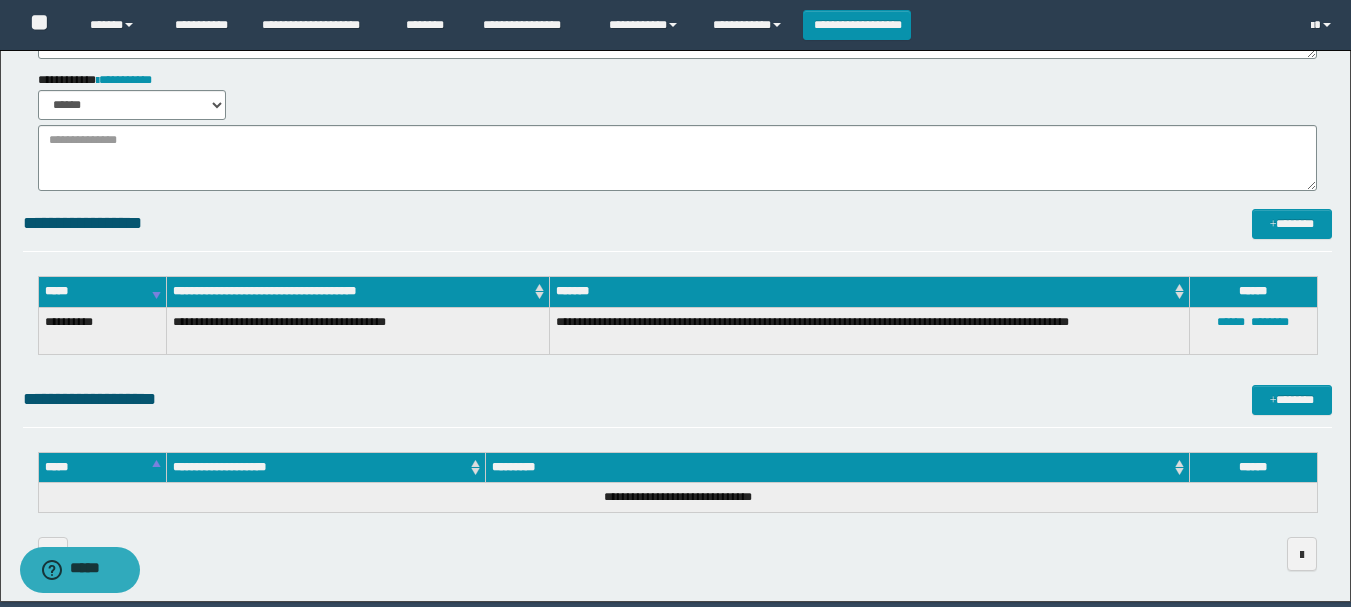 scroll, scrollTop: 315, scrollLeft: 0, axis: vertical 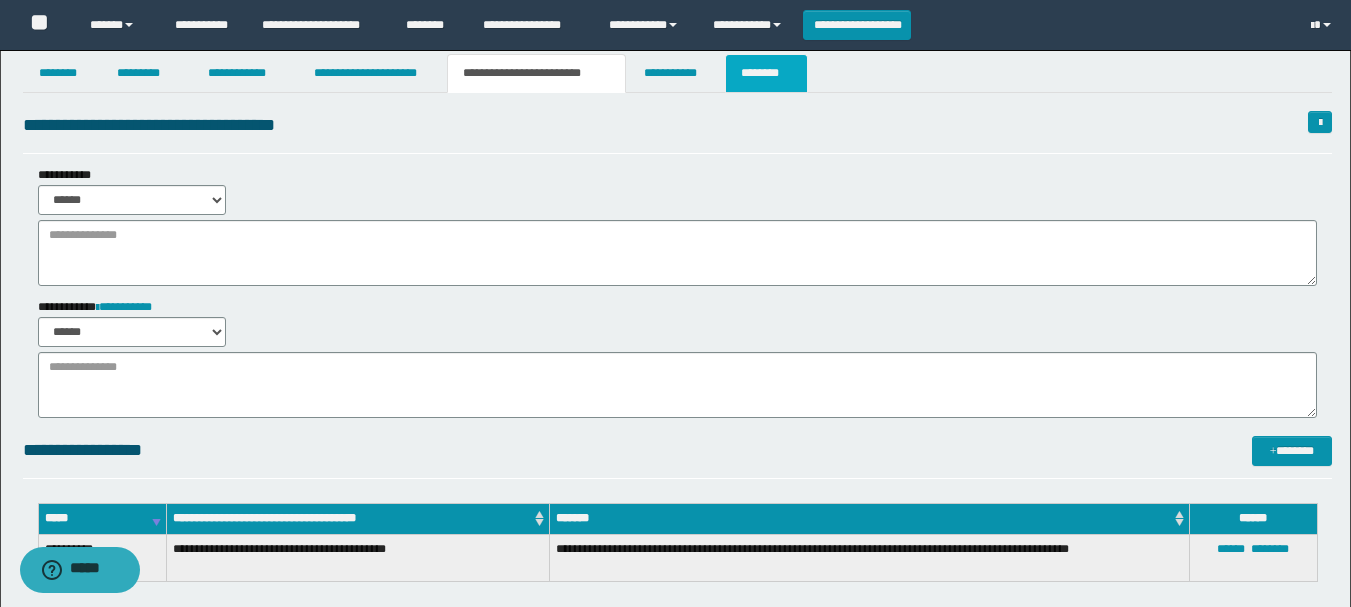 click on "********" at bounding box center (766, 73) 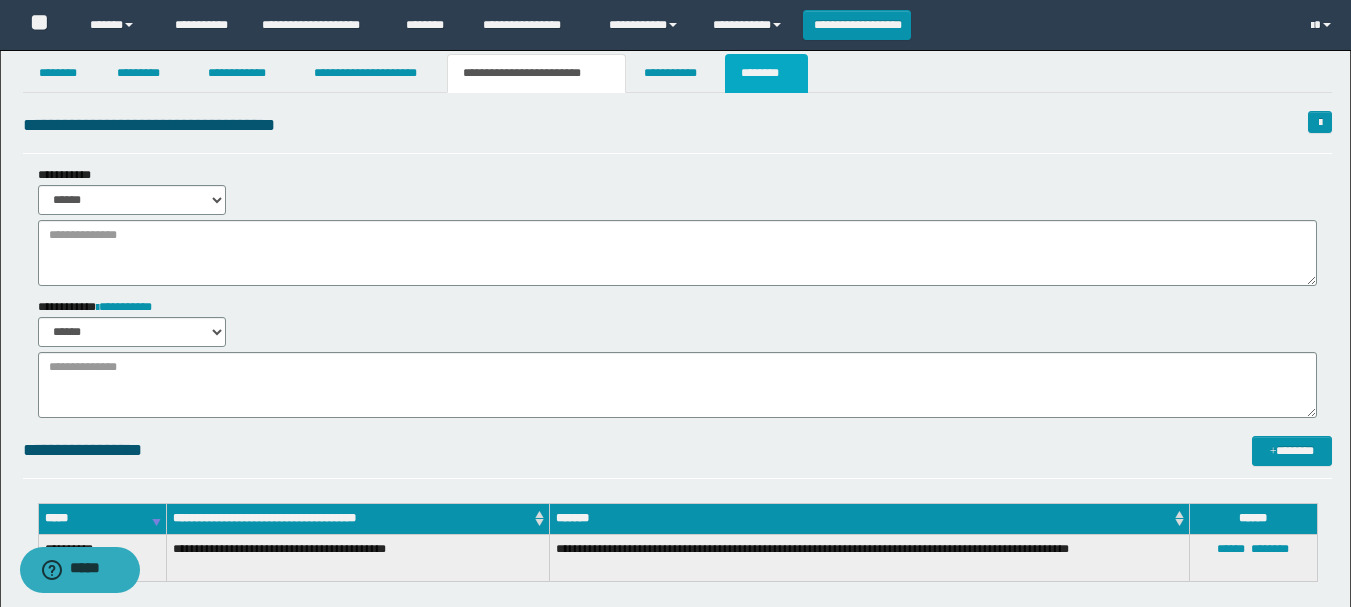 scroll, scrollTop: 0, scrollLeft: 0, axis: both 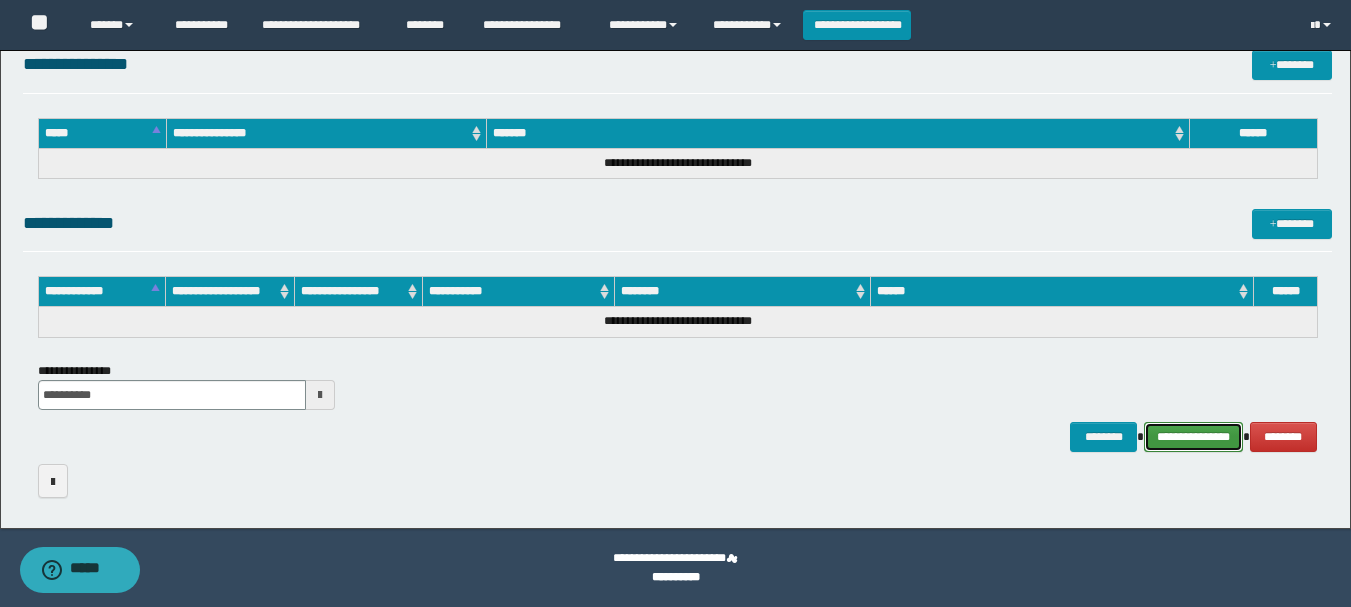 drag, startPoint x: 1193, startPoint y: 436, endPoint x: 1177, endPoint y: 424, distance: 20 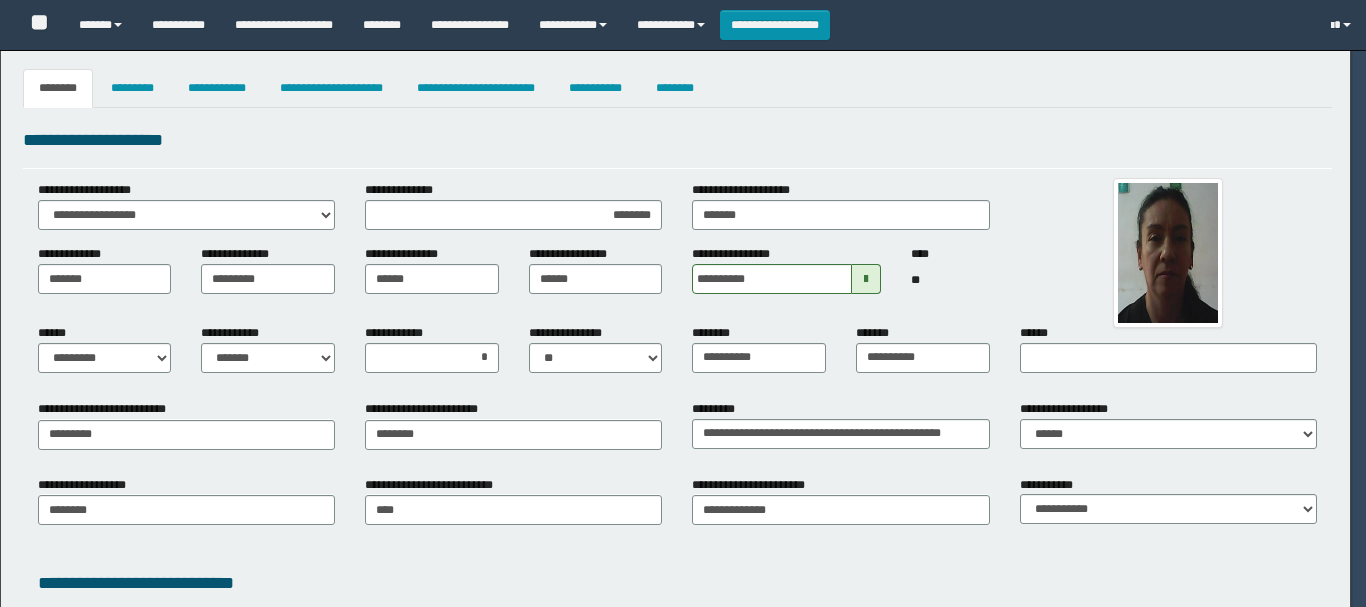 select on "*" 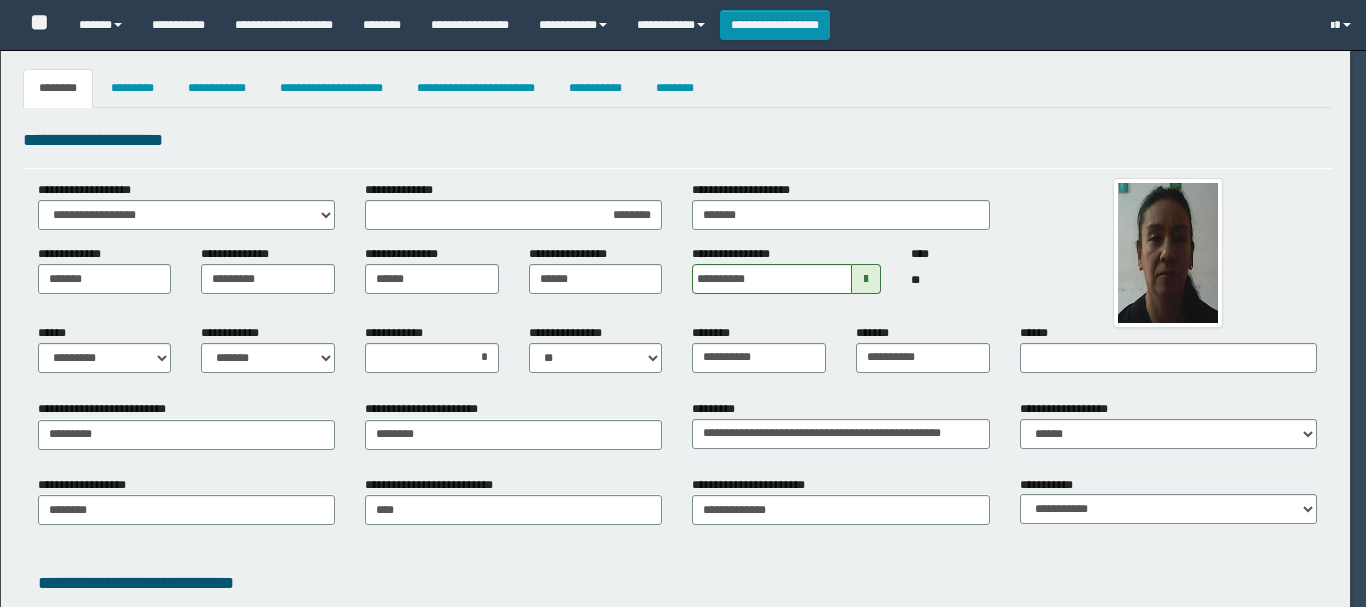 select on "*" 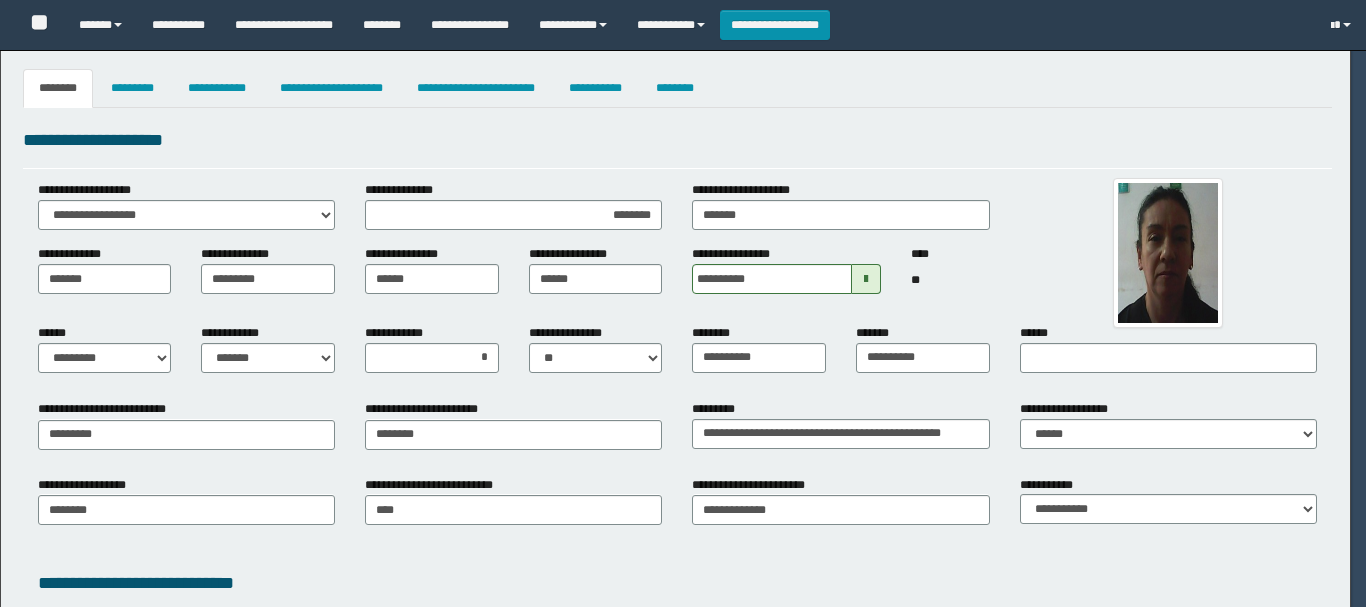select on "**" 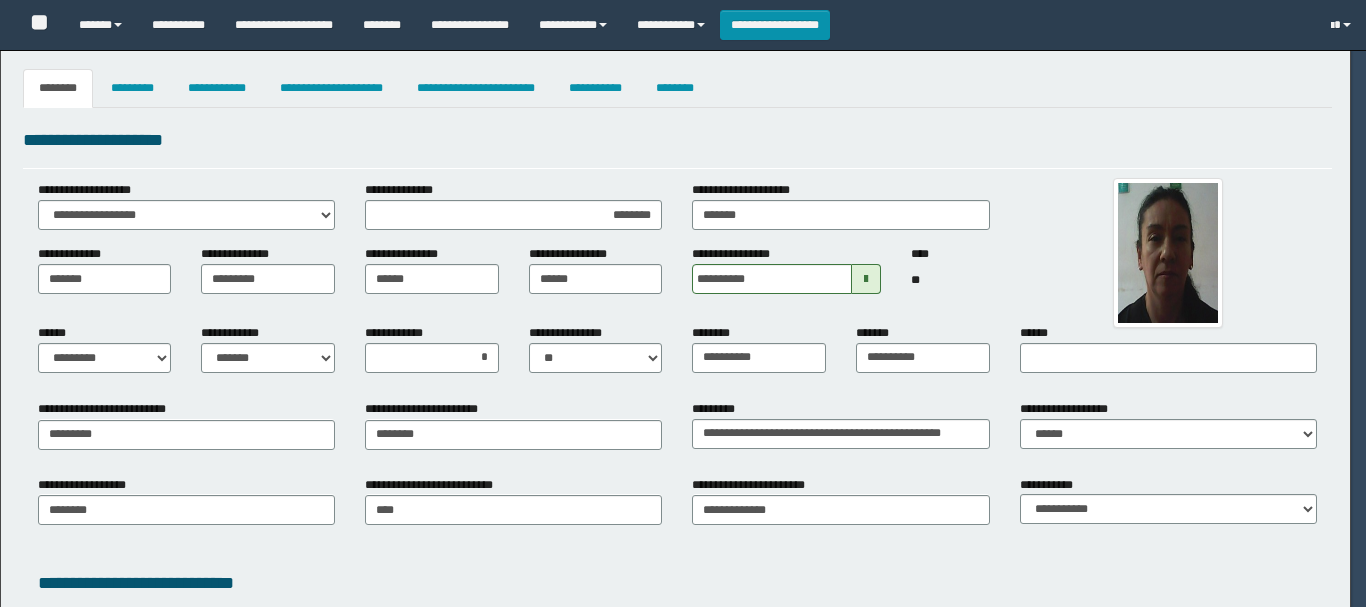 select on "*" 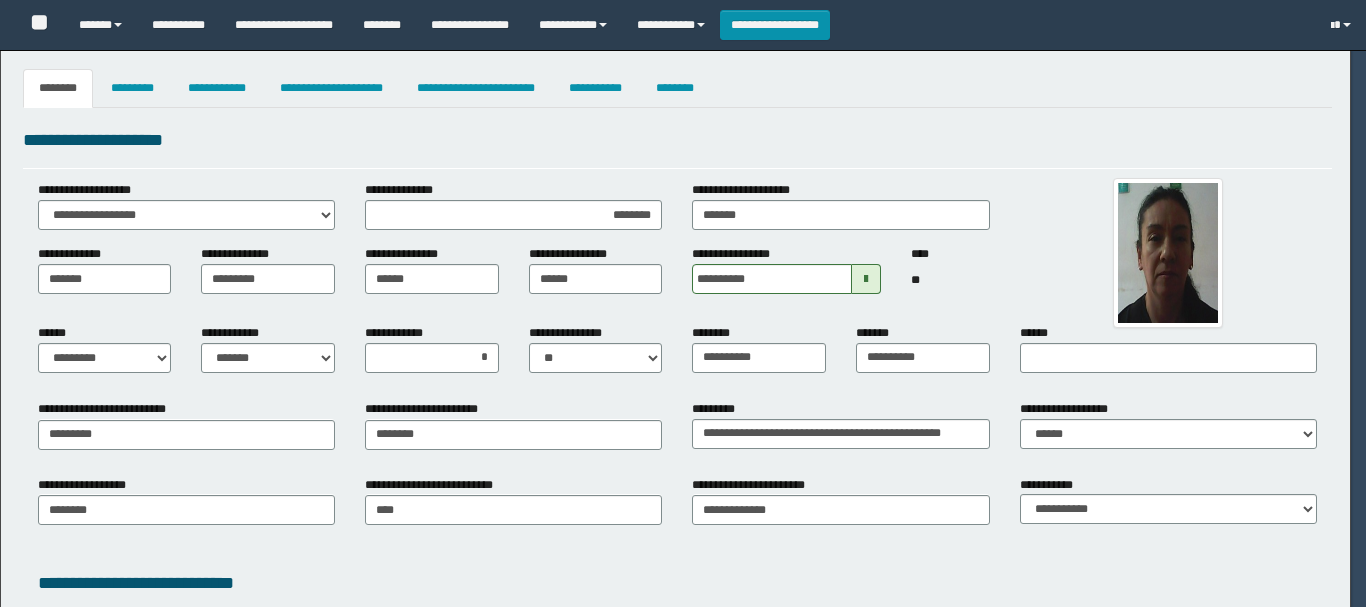 select on "*" 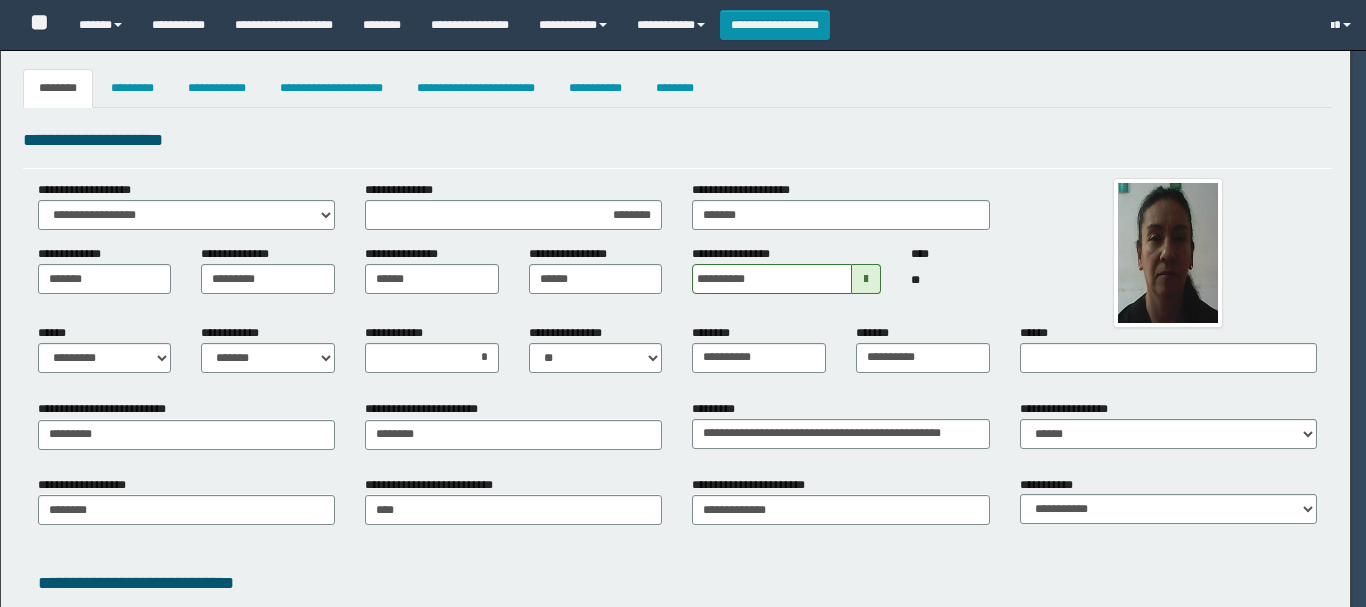 select on "*" 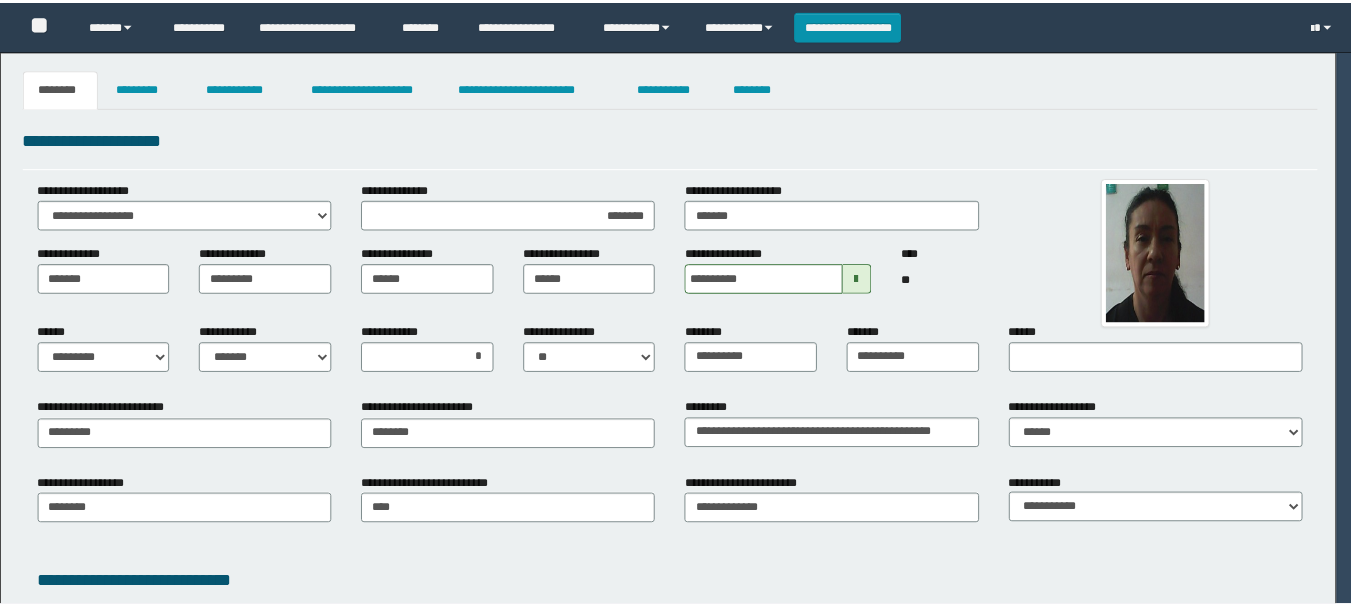 scroll, scrollTop: 0, scrollLeft: 0, axis: both 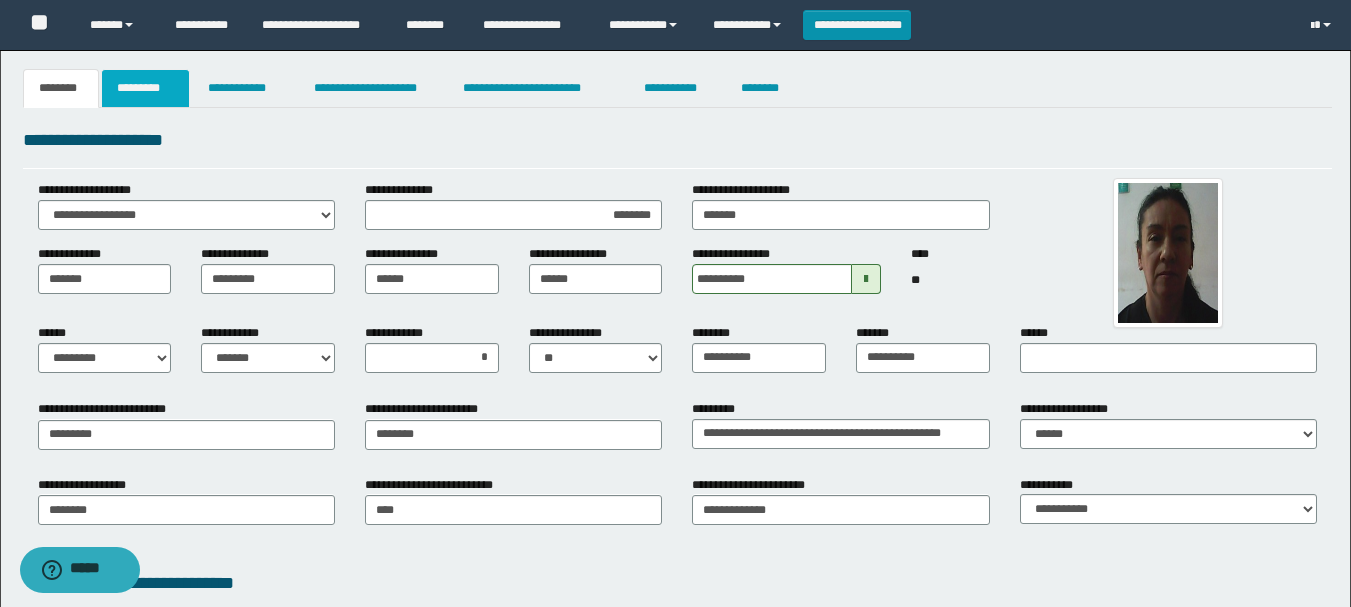 click on "*********" at bounding box center (145, 88) 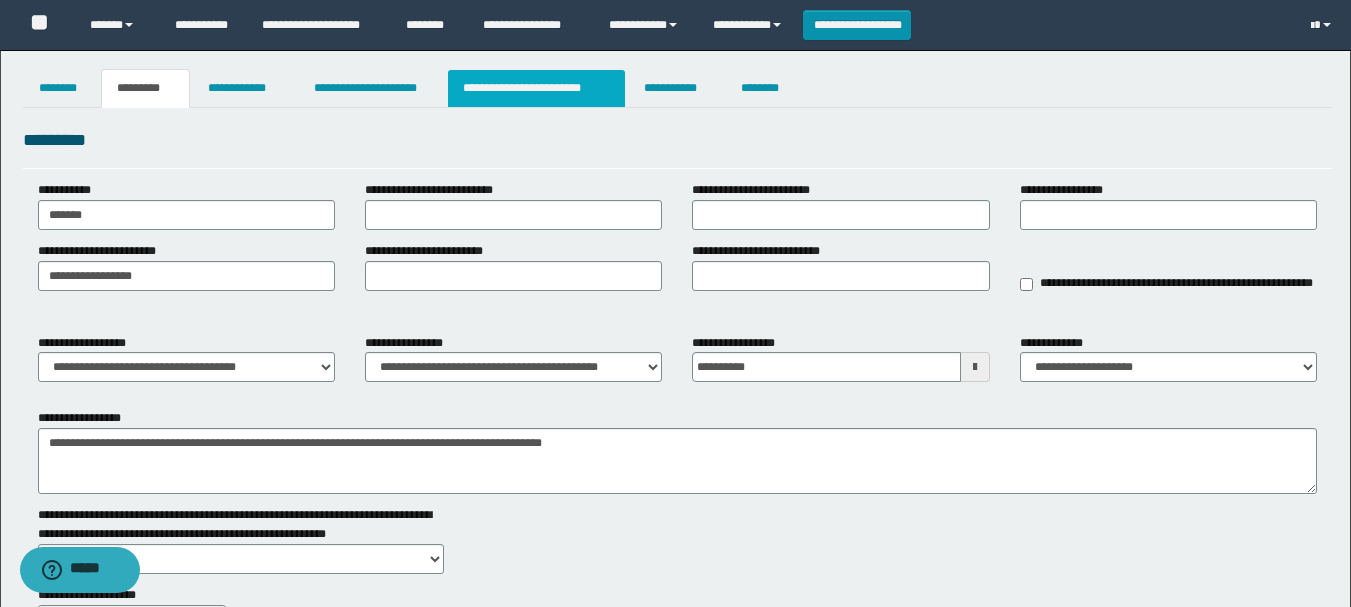 click on "**********" at bounding box center (537, 88) 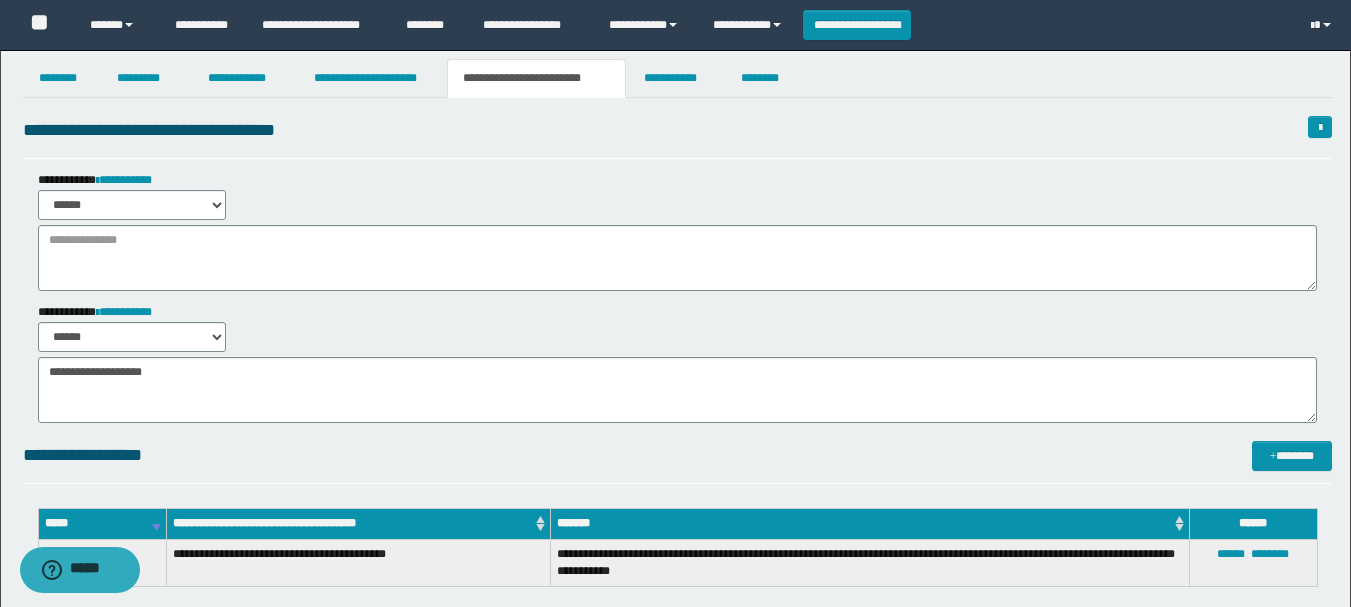 scroll, scrollTop: 0, scrollLeft: 0, axis: both 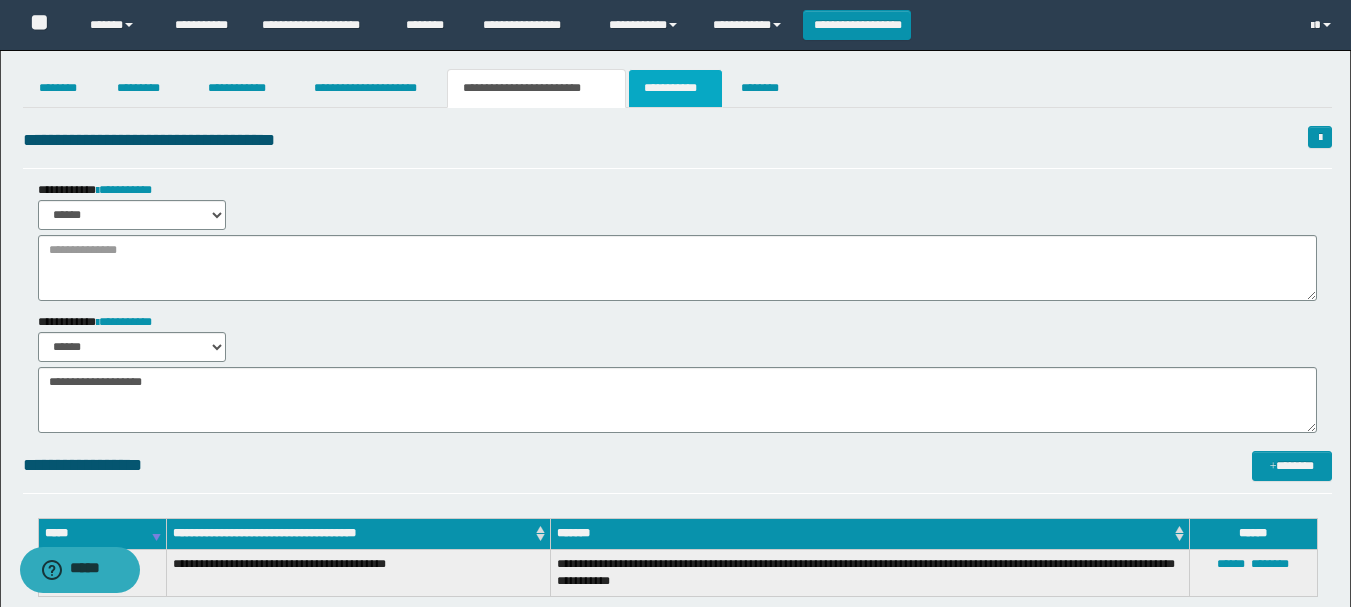 click on "**********" at bounding box center (675, 88) 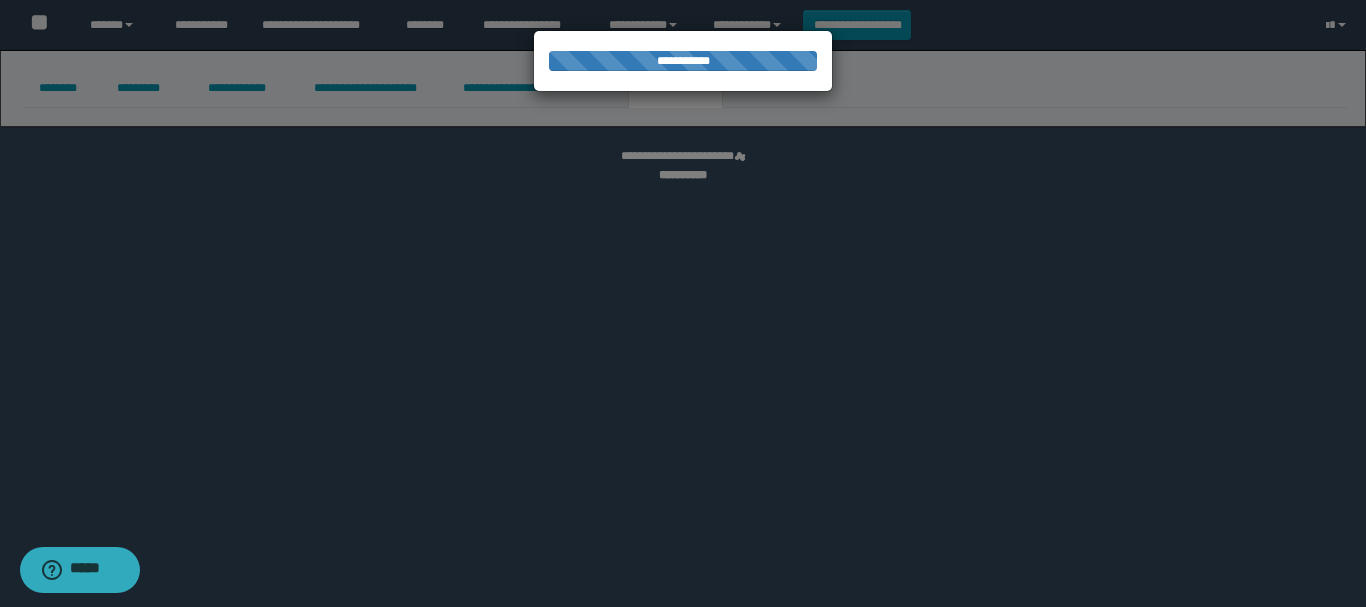 select on "****" 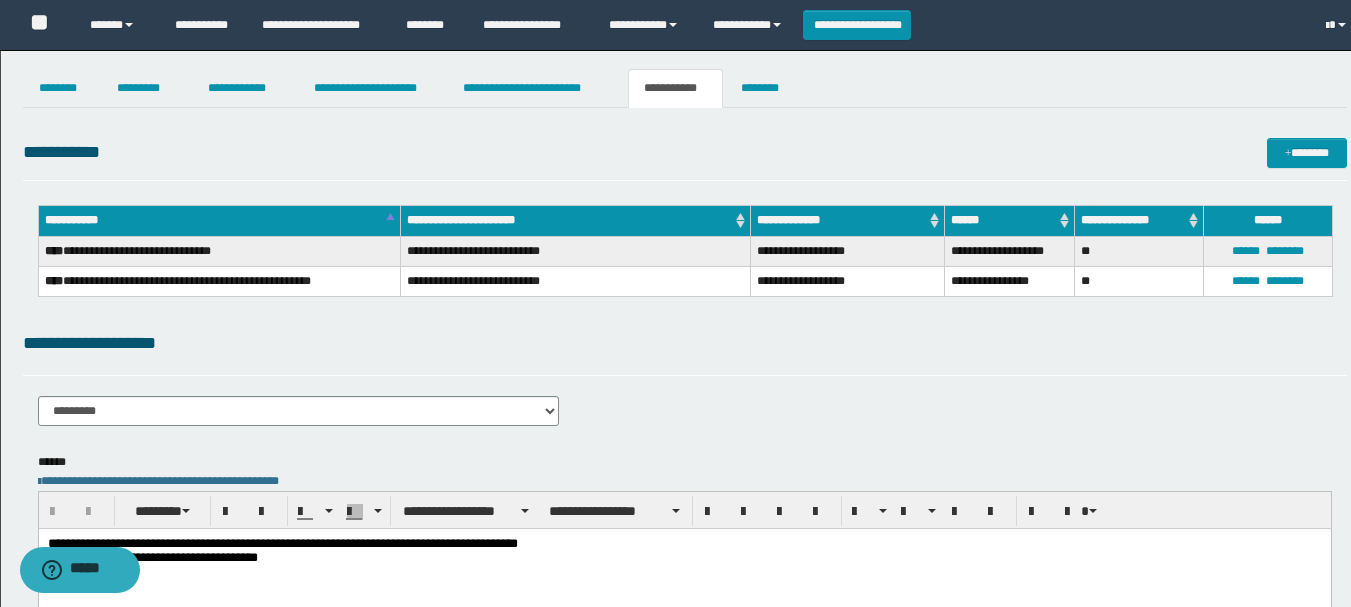 scroll, scrollTop: 0, scrollLeft: 0, axis: both 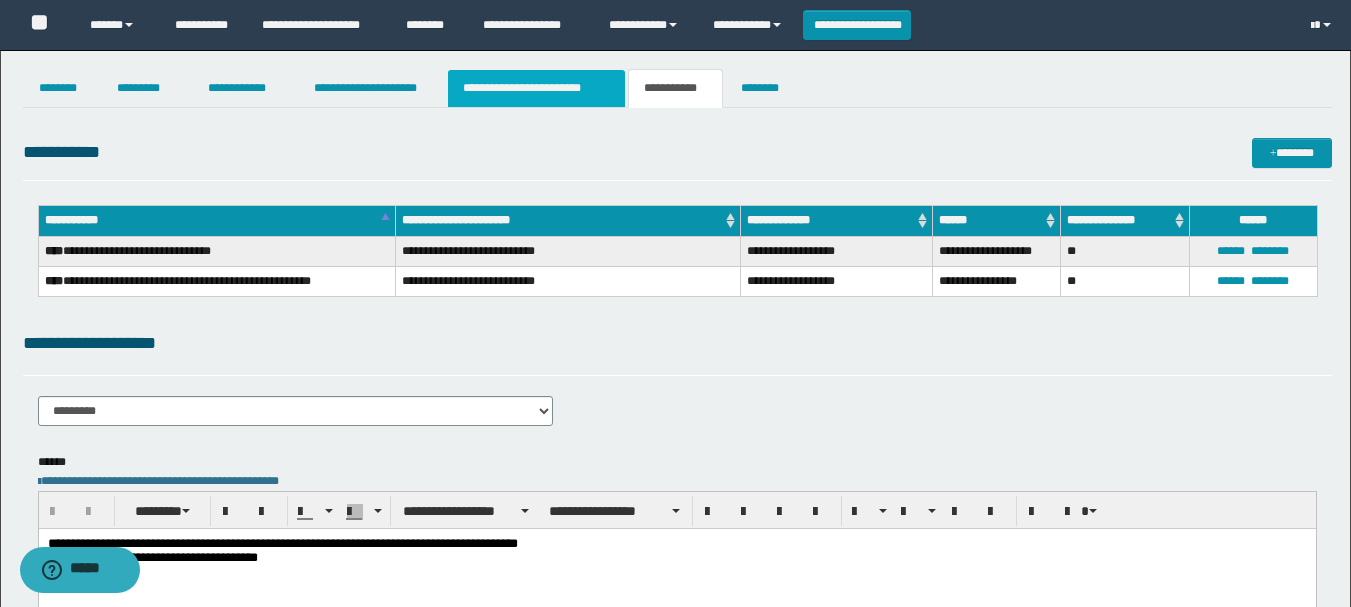click on "**********" at bounding box center [537, 88] 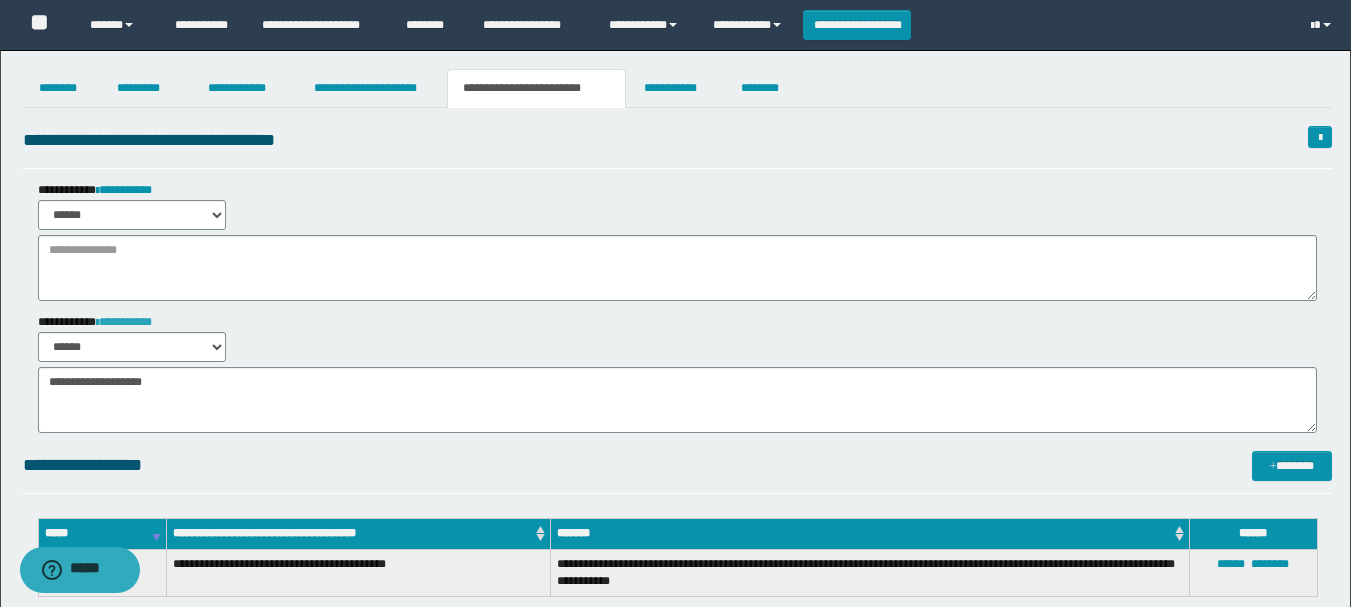 click on "**********" at bounding box center [124, 322] 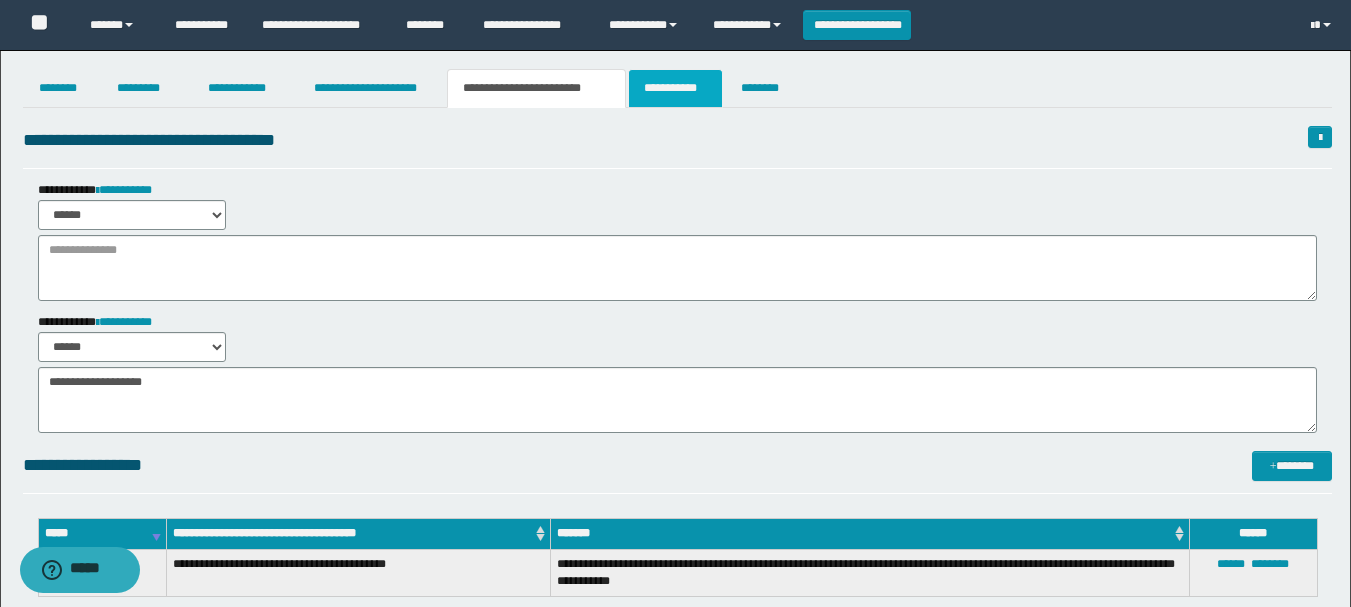 click on "**********" at bounding box center (675, 88) 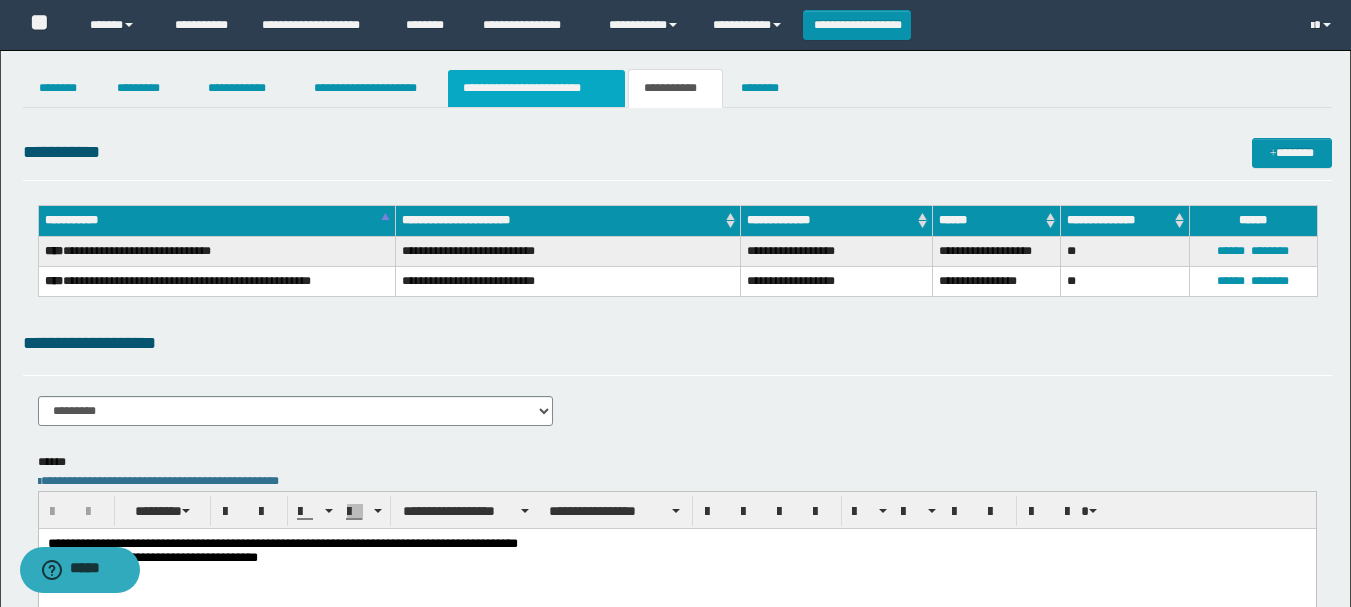 click on "**********" at bounding box center (537, 88) 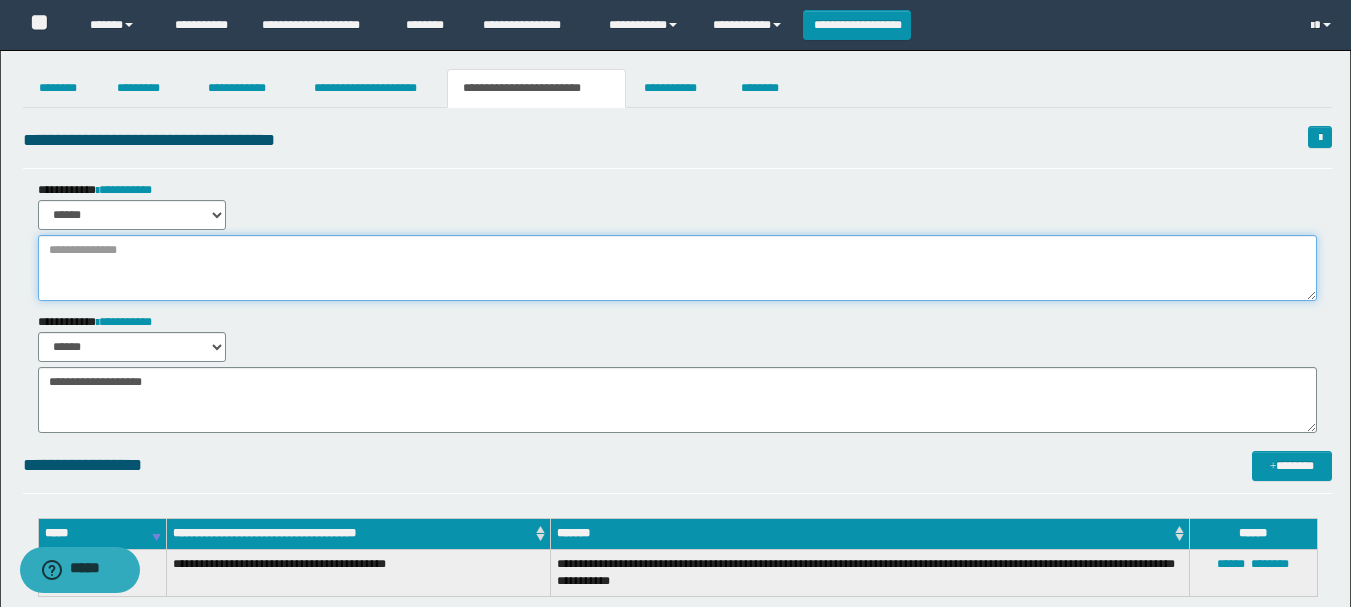 click at bounding box center [677, 268] 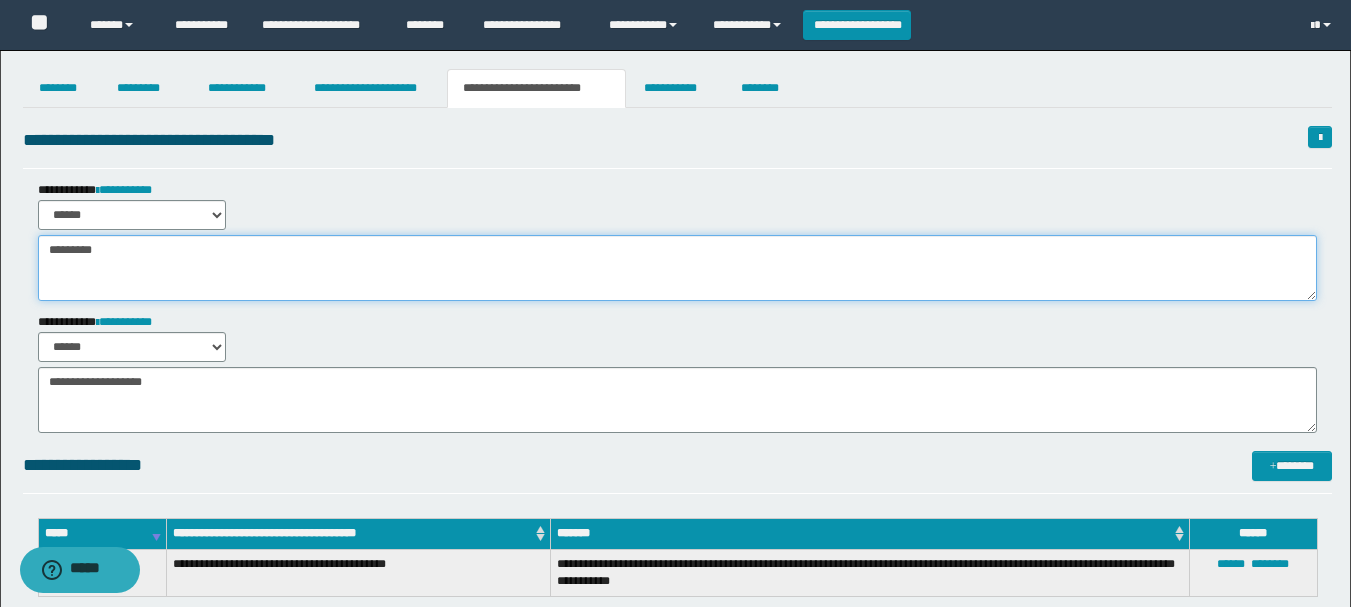 type on "**********" 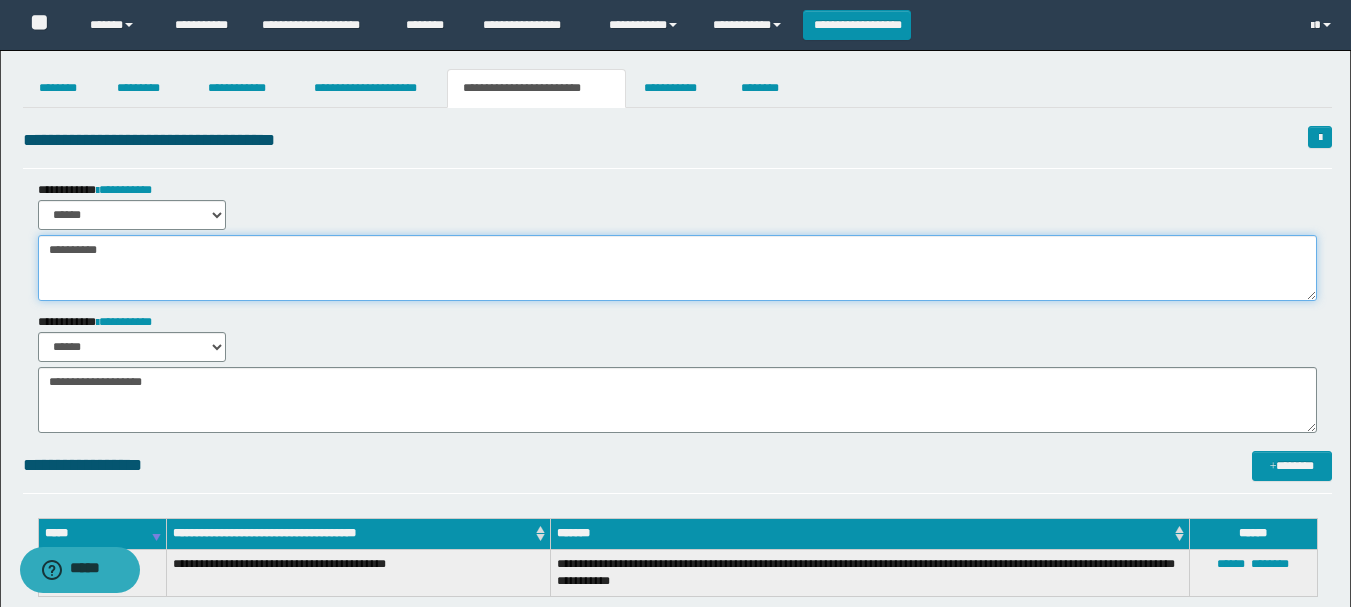 drag, startPoint x: 55, startPoint y: 254, endPoint x: 195, endPoint y: 259, distance: 140.08926 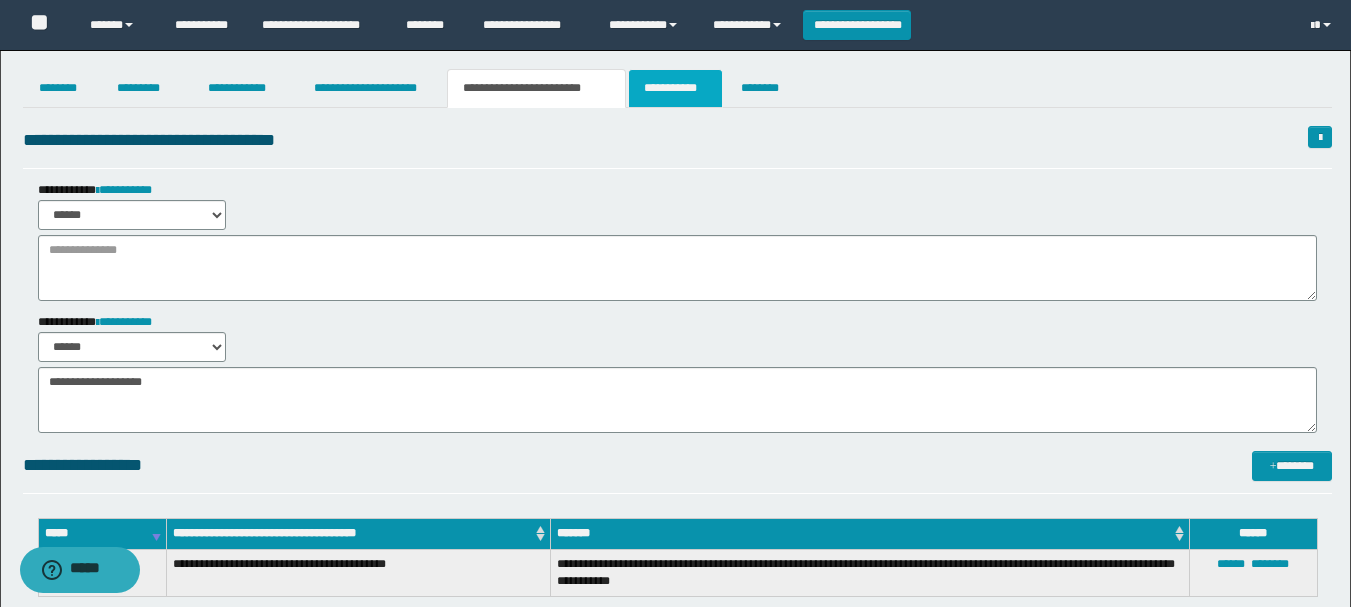 click on "**********" at bounding box center (675, 88) 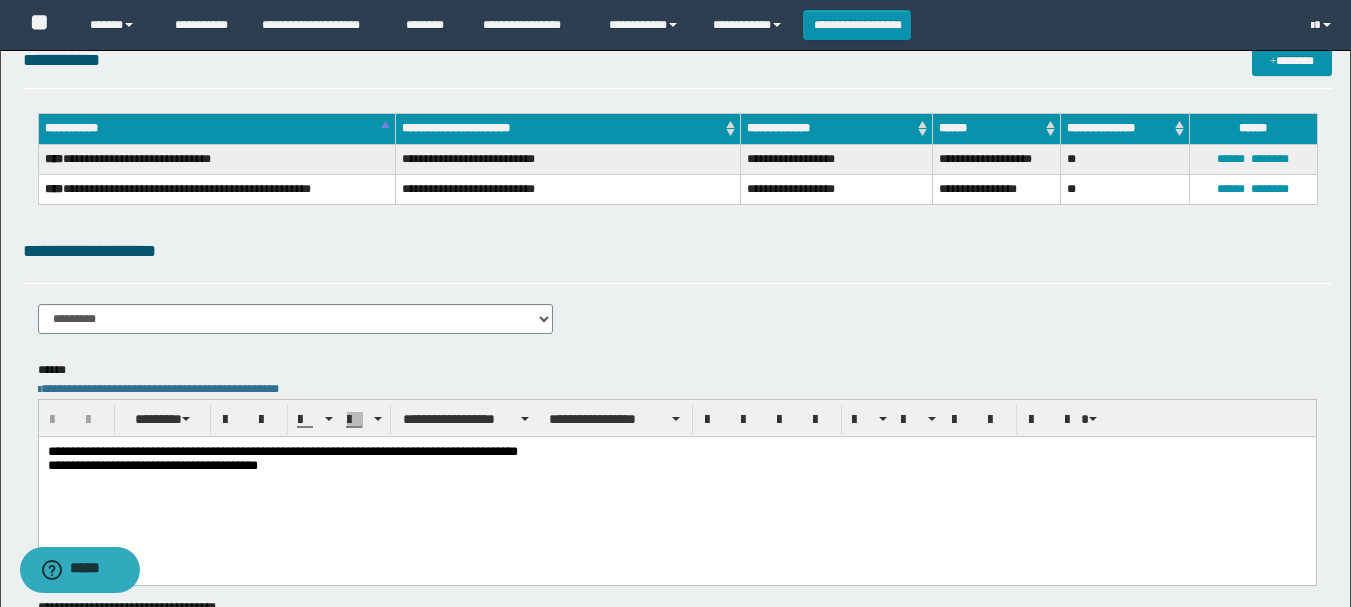 scroll, scrollTop: 0, scrollLeft: 0, axis: both 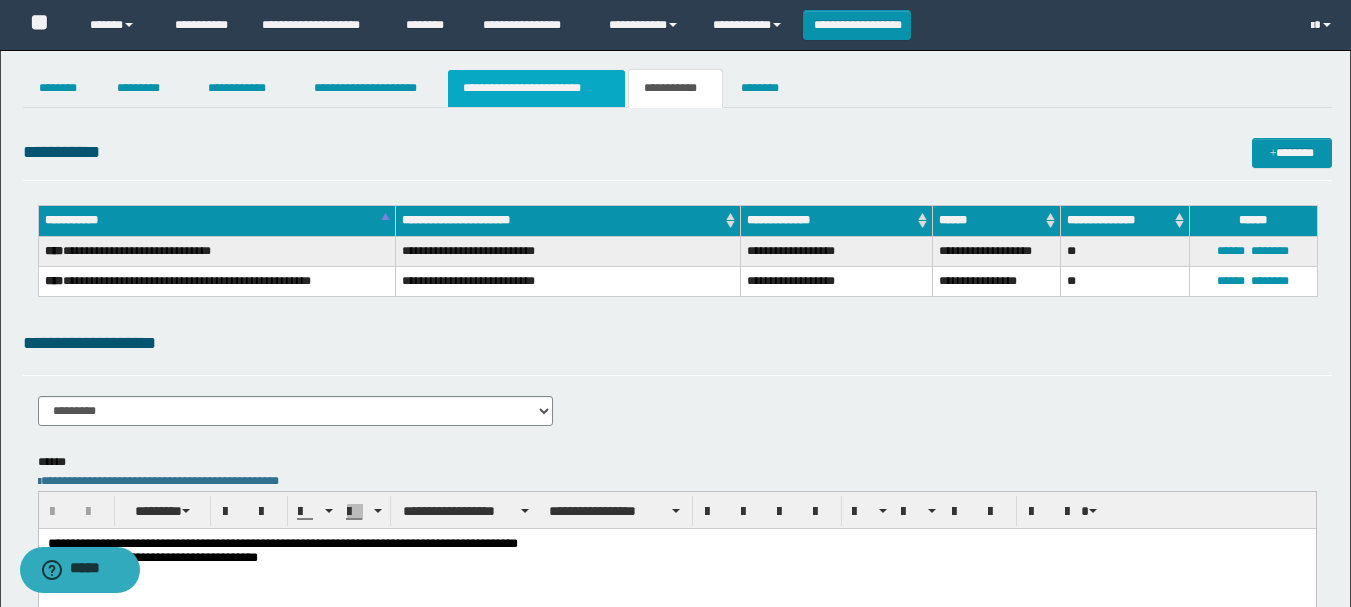 click on "**********" at bounding box center (537, 88) 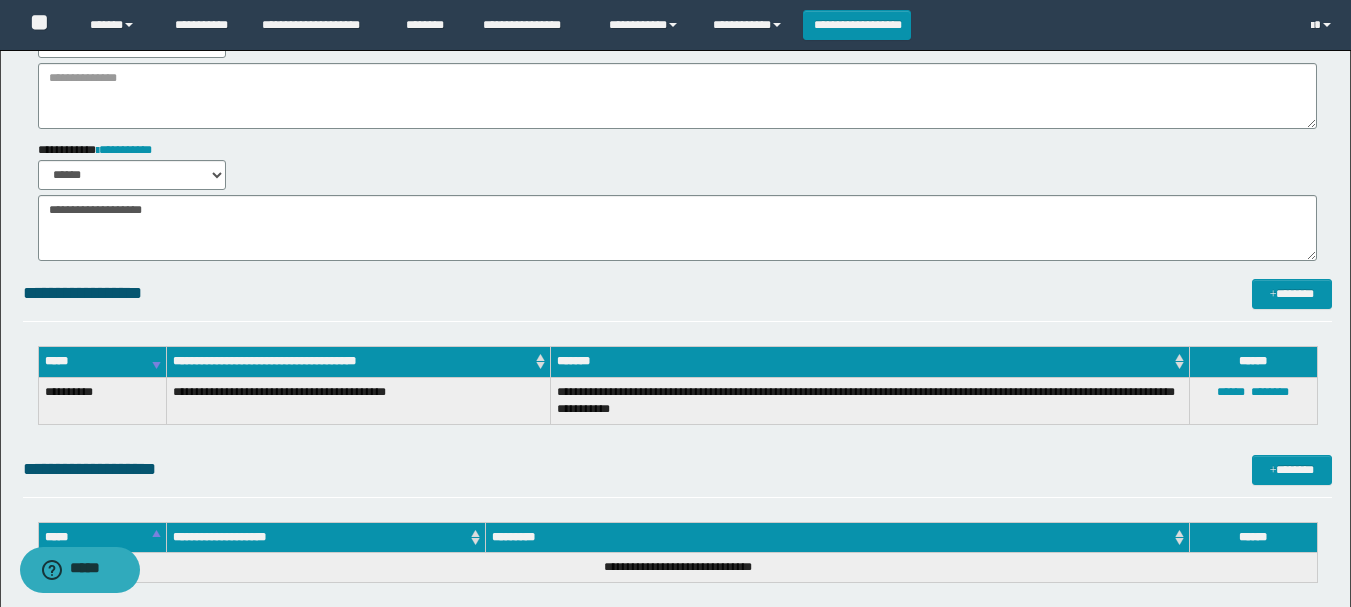 scroll, scrollTop: 0, scrollLeft: 0, axis: both 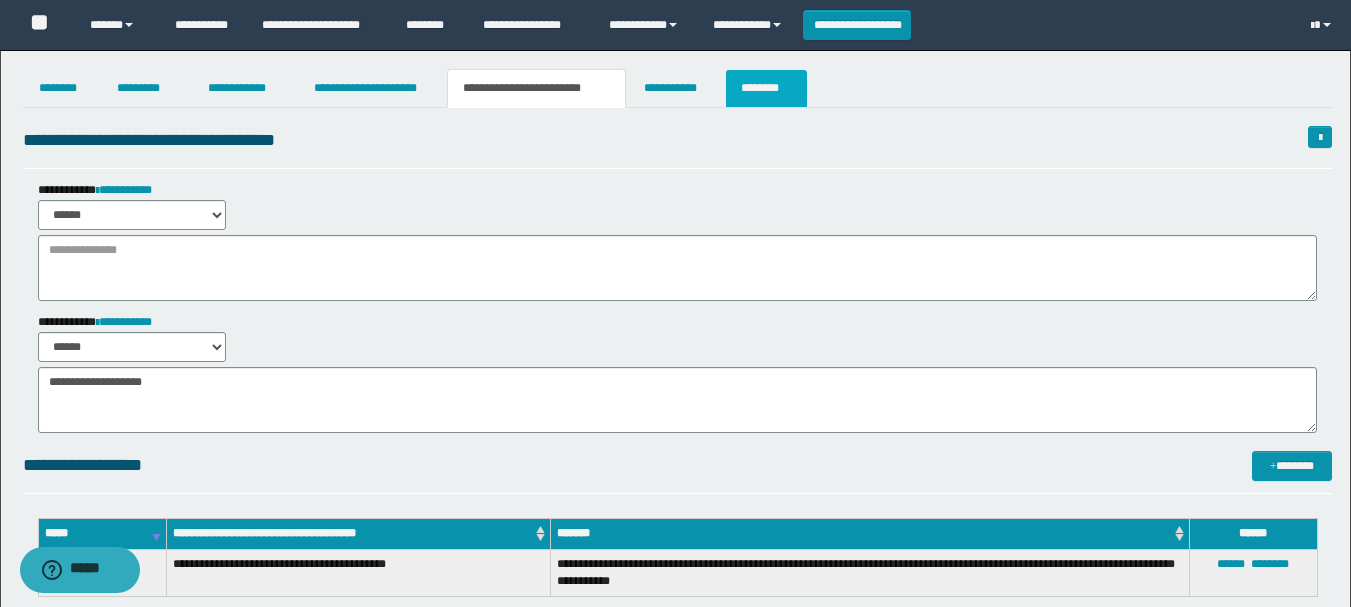click on "********" at bounding box center [766, 88] 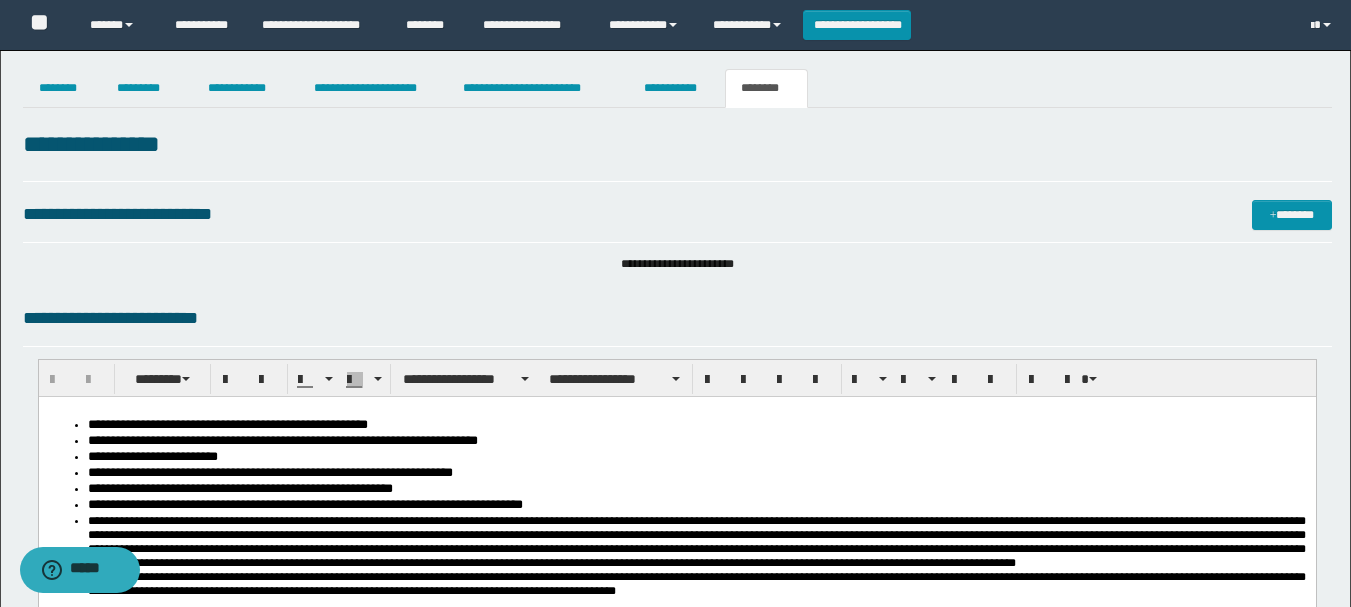 scroll, scrollTop: 0, scrollLeft: 0, axis: both 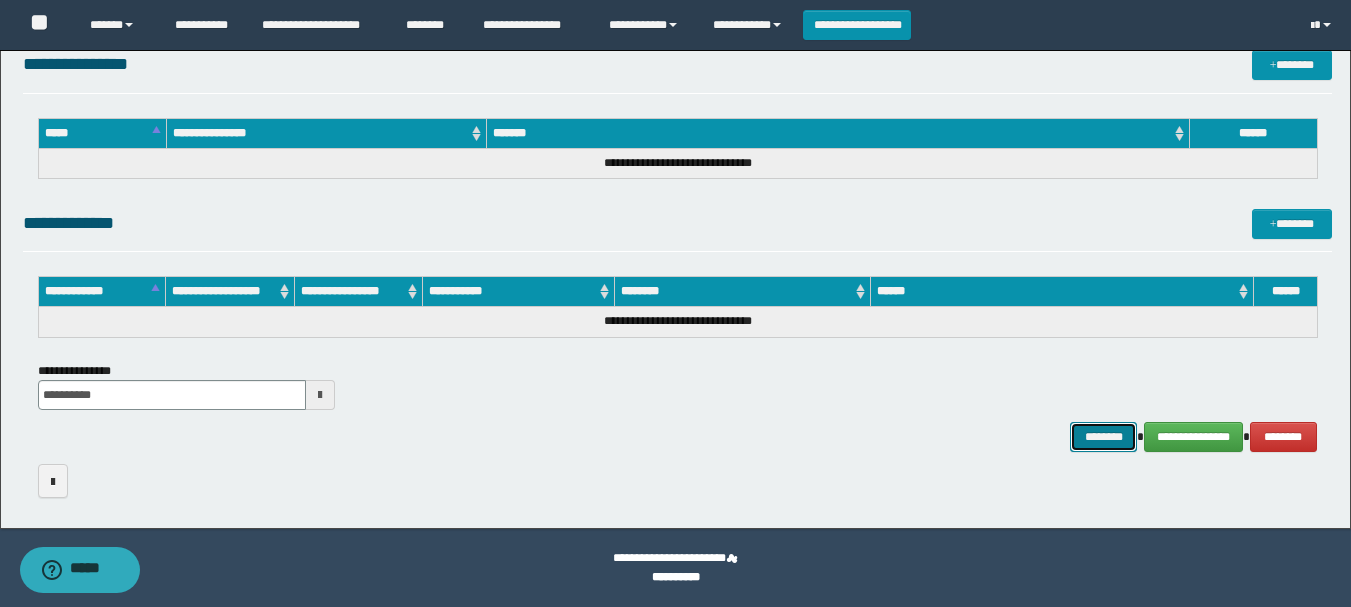 click on "********" at bounding box center [1104, 437] 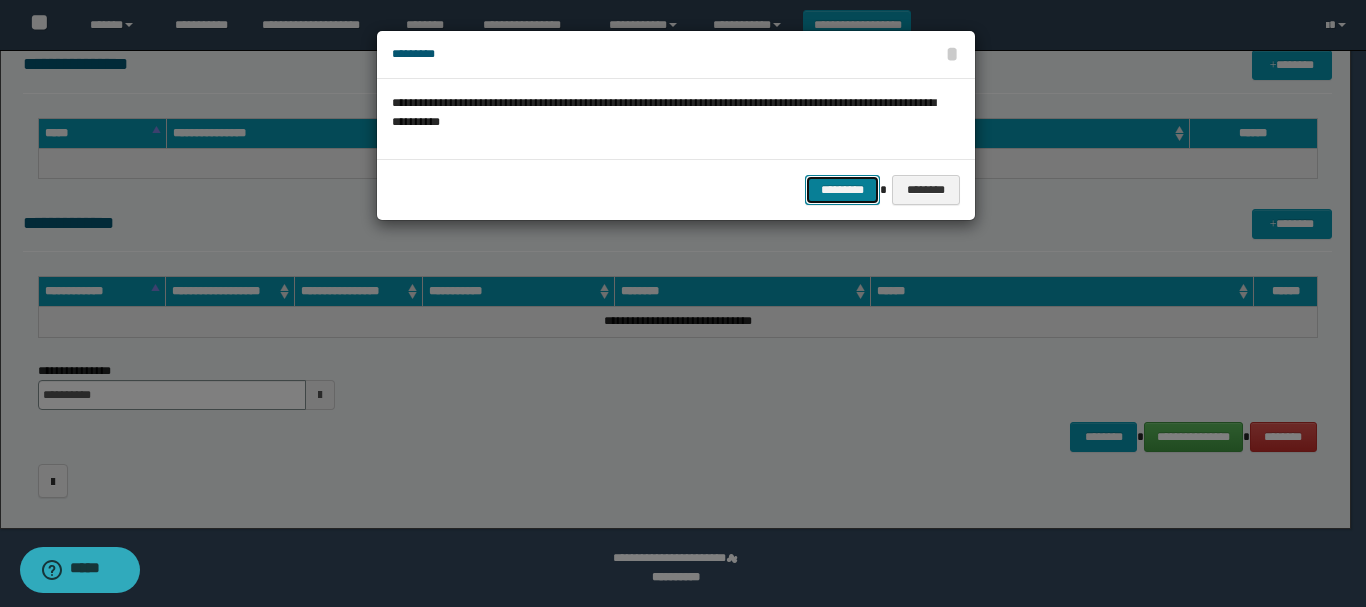 click on "*********" at bounding box center (842, 190) 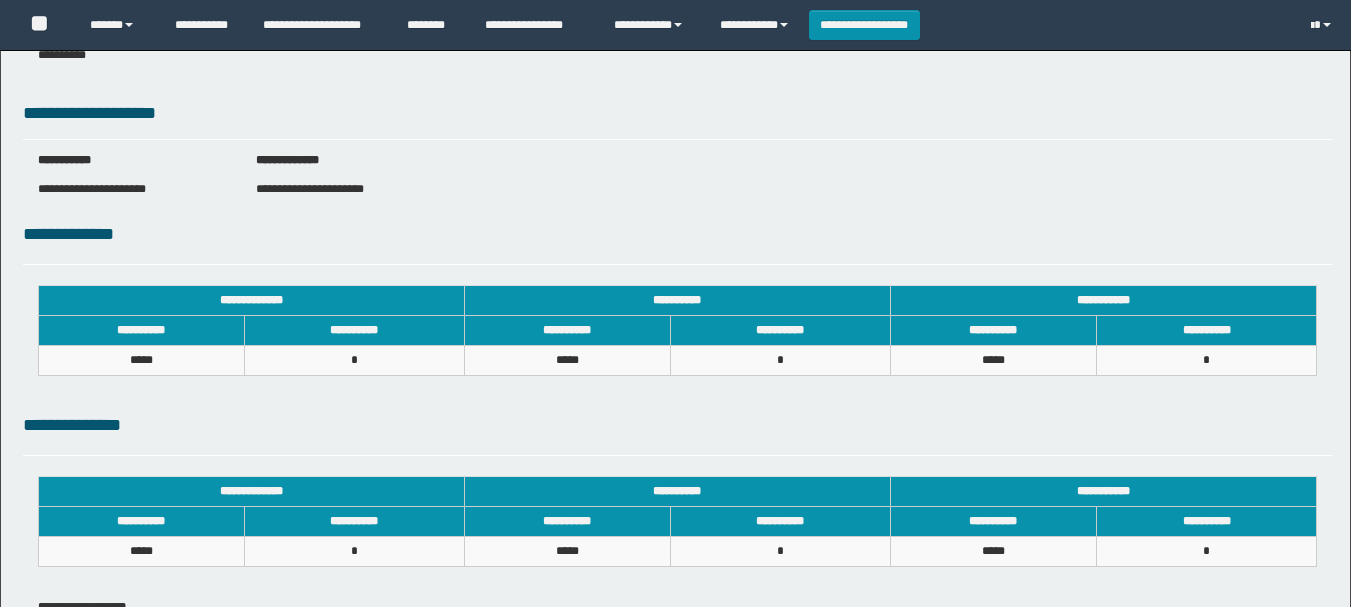 scroll, scrollTop: 400, scrollLeft: 0, axis: vertical 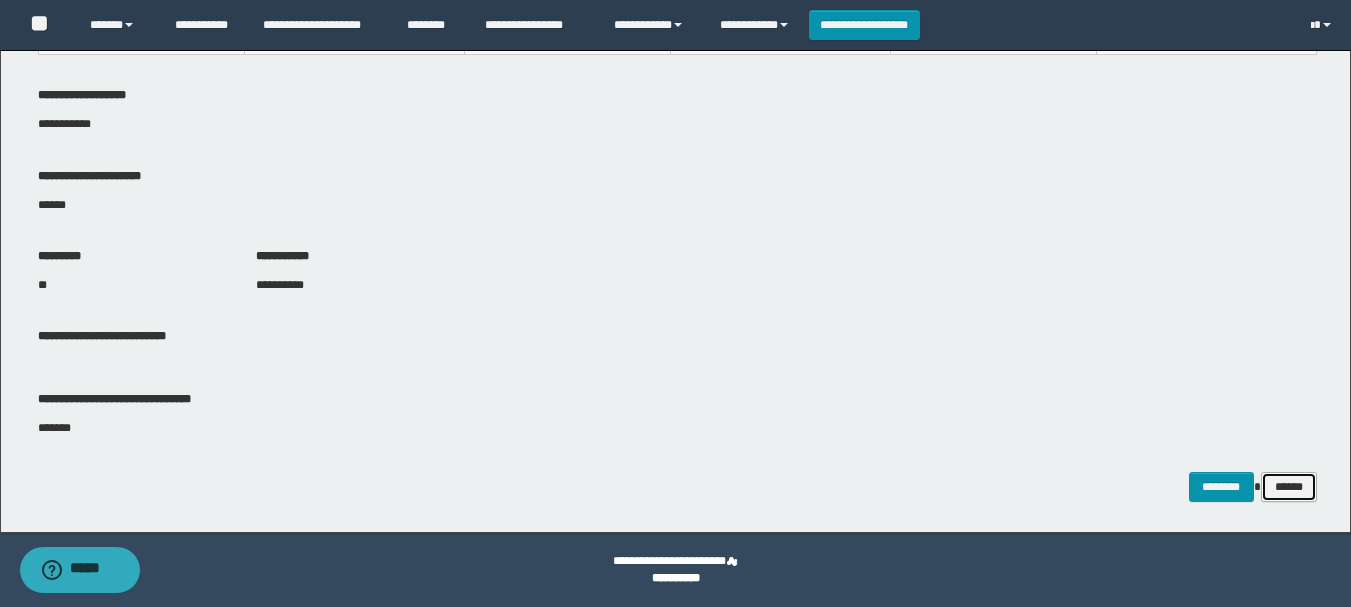 click on "******" at bounding box center (1289, 487) 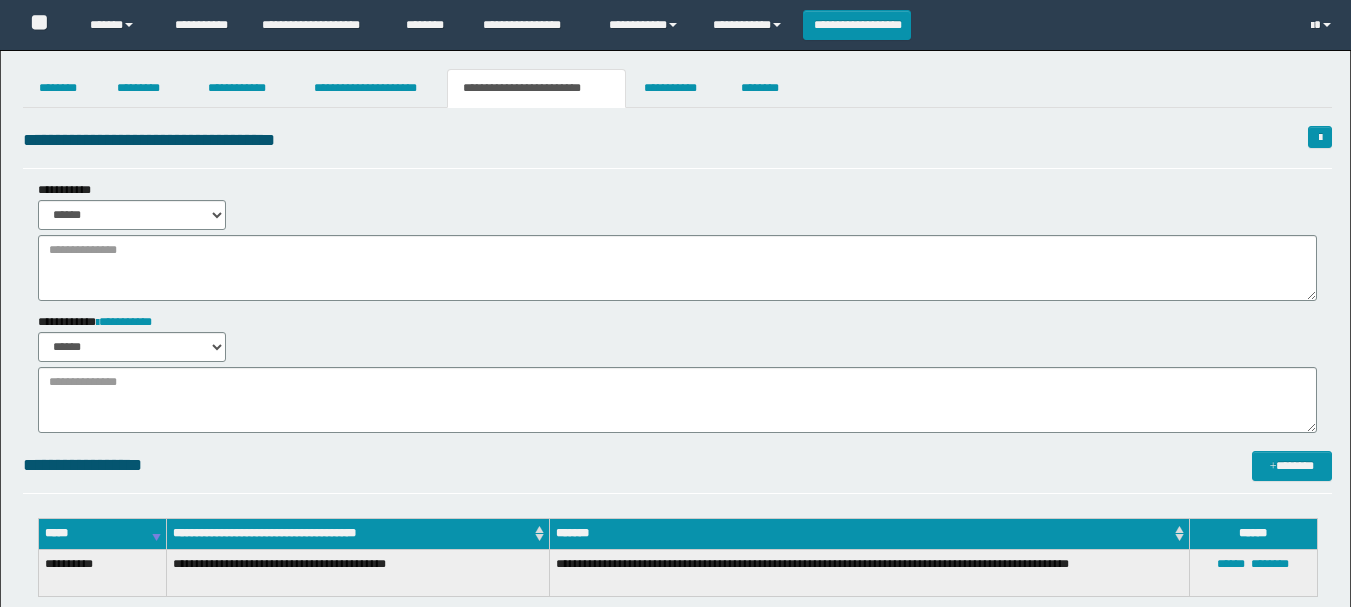 scroll, scrollTop: 0, scrollLeft: 0, axis: both 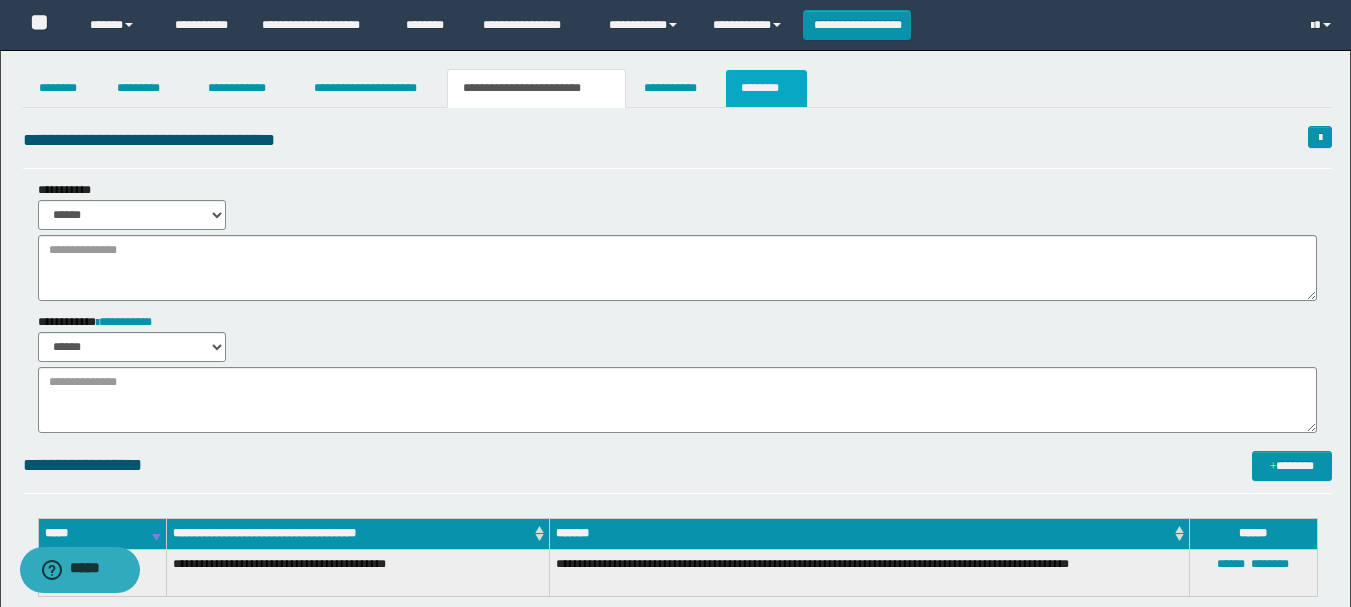 click on "********" at bounding box center [766, 88] 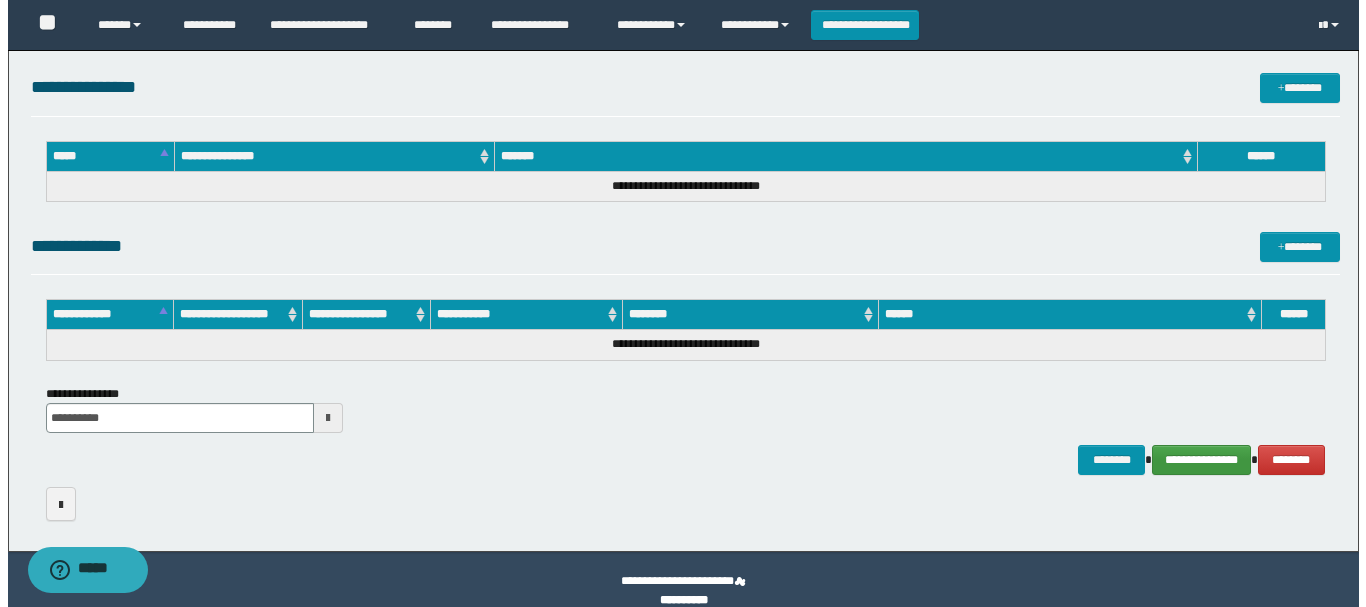 scroll, scrollTop: 1168, scrollLeft: 0, axis: vertical 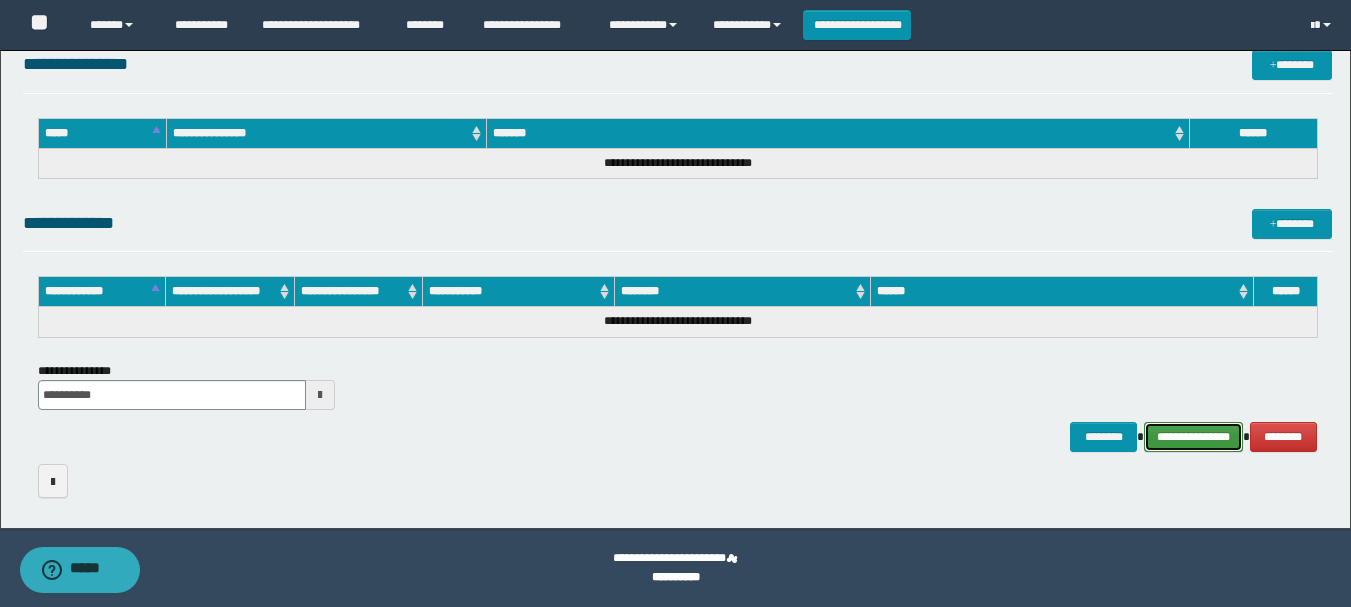 click on "**********" at bounding box center (1193, 437) 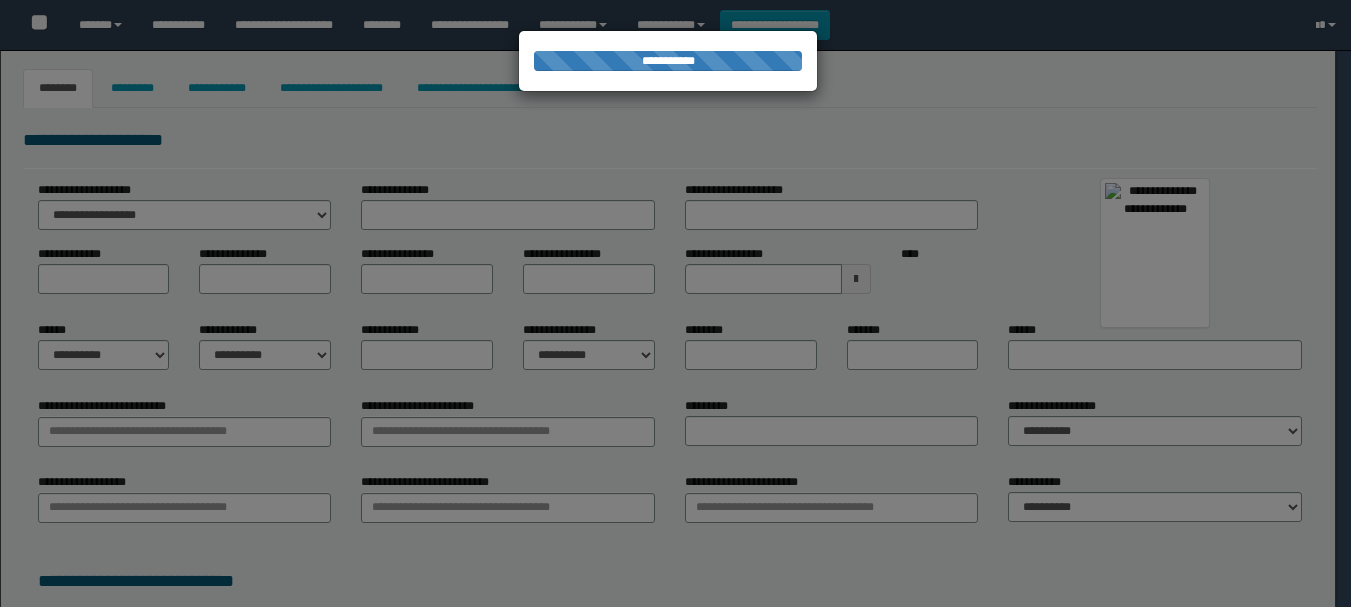 scroll, scrollTop: 0, scrollLeft: 0, axis: both 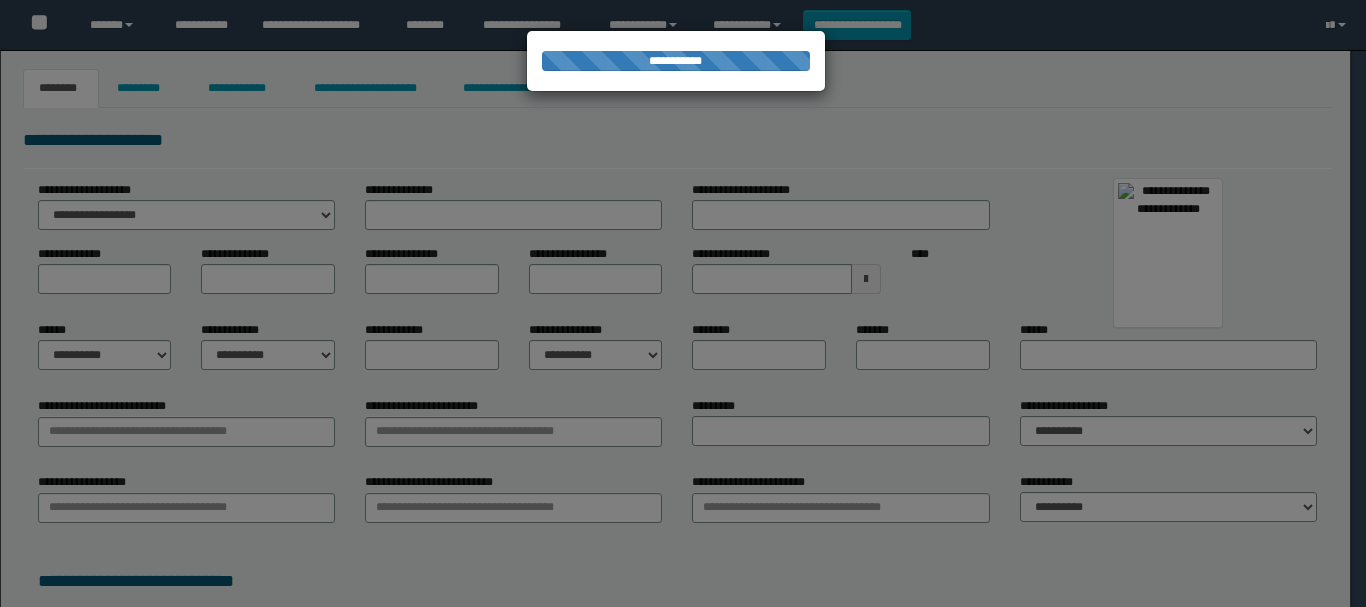 type on "**********" 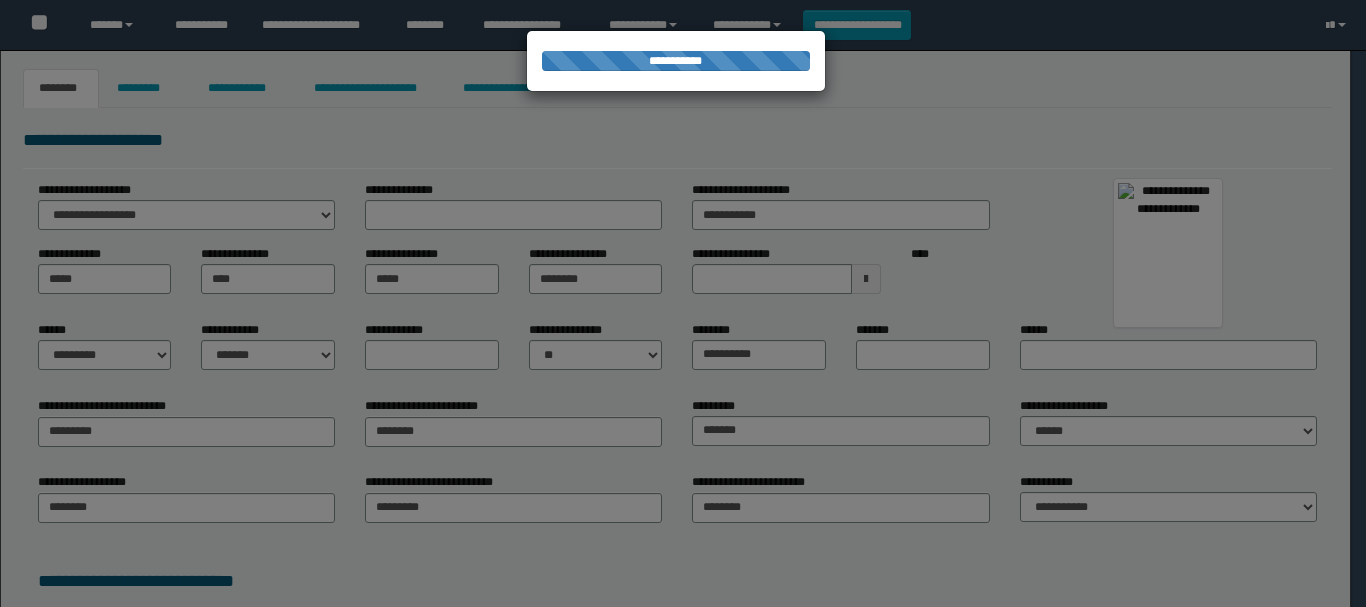select on "*" 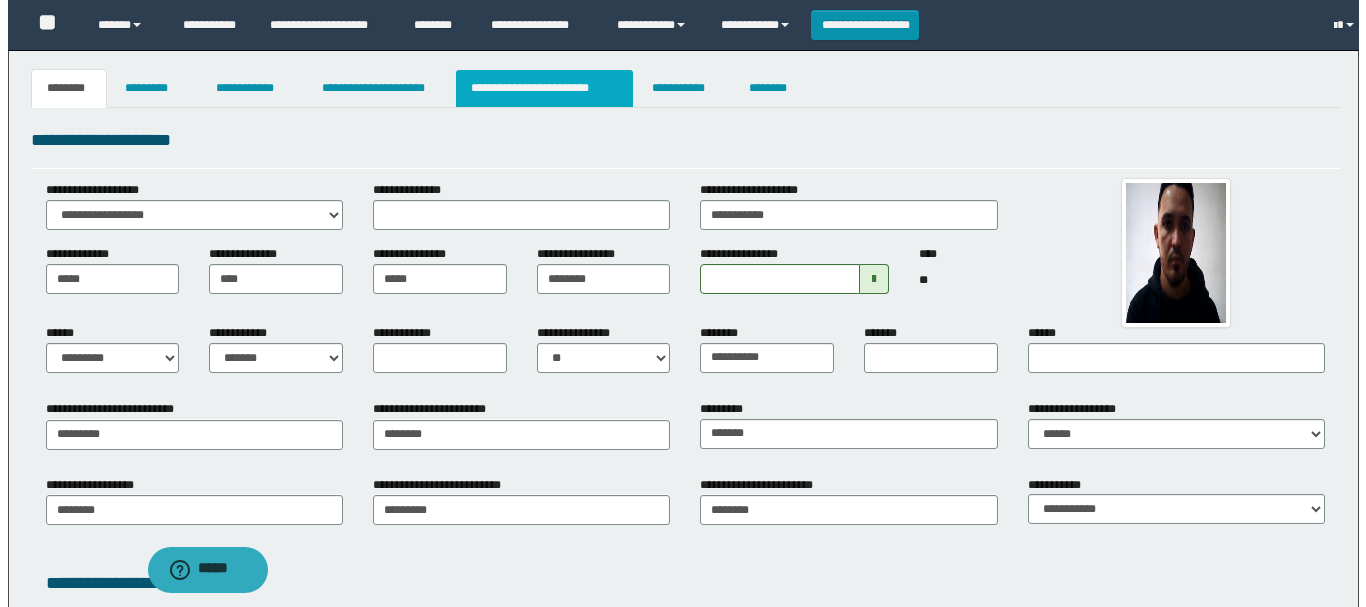 scroll, scrollTop: 0, scrollLeft: 0, axis: both 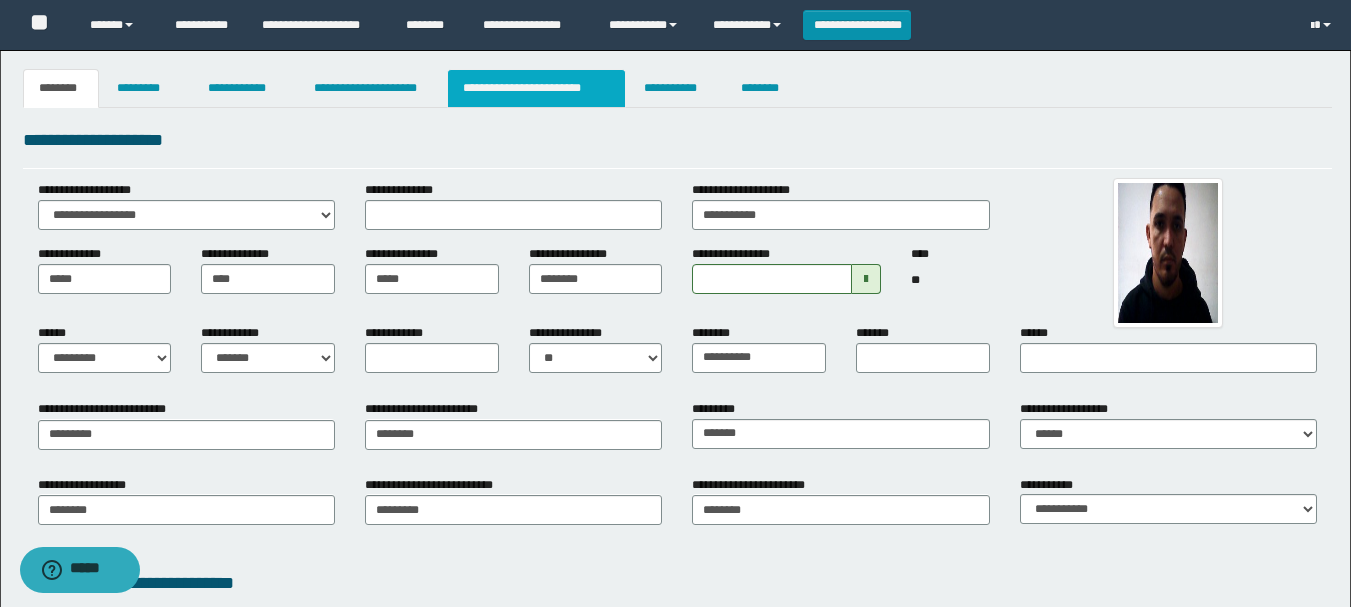 click on "**********" at bounding box center (537, 88) 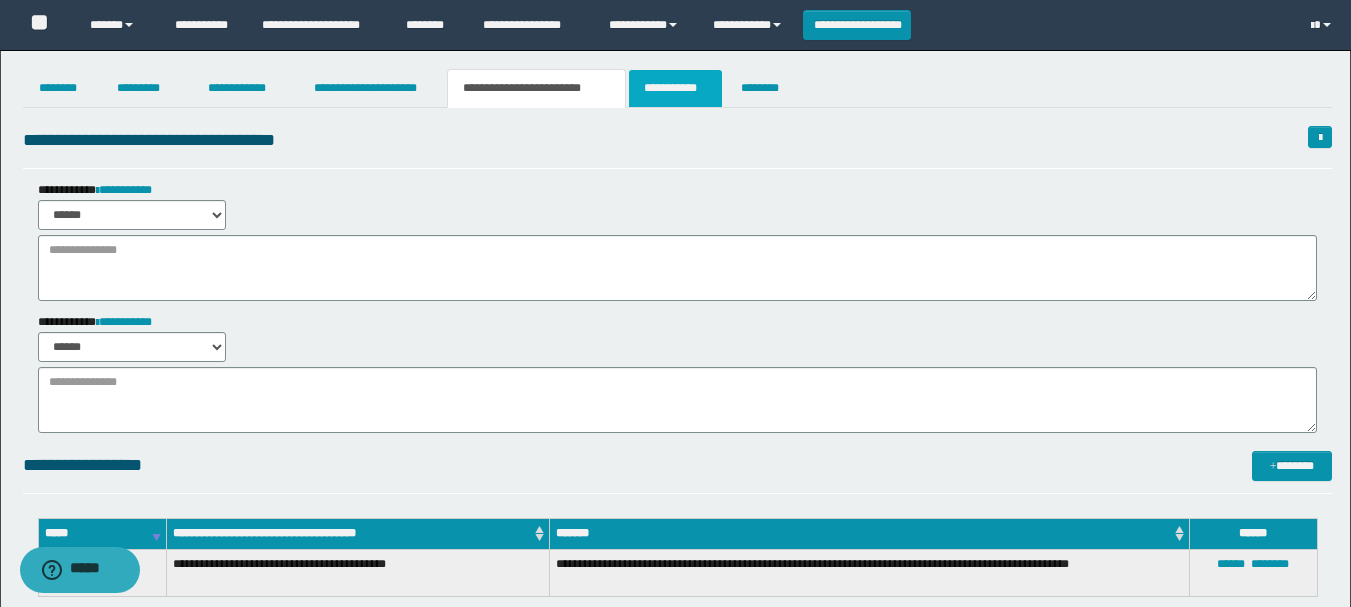 click on "**********" at bounding box center [675, 88] 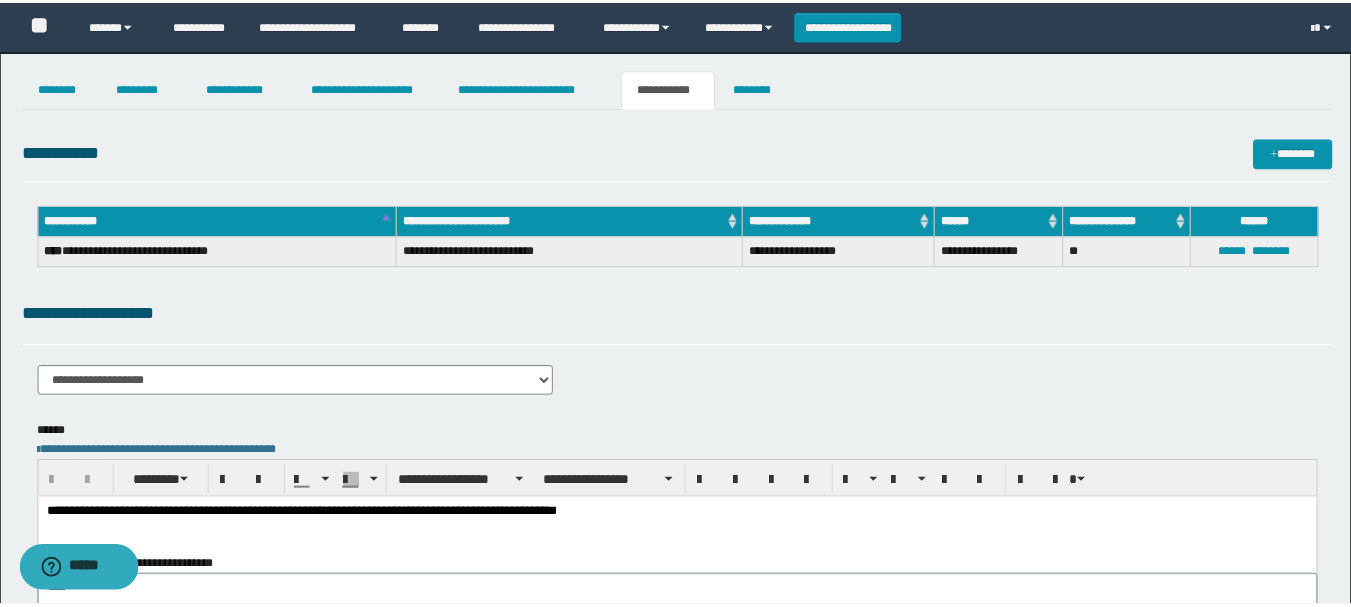 scroll, scrollTop: 0, scrollLeft: 0, axis: both 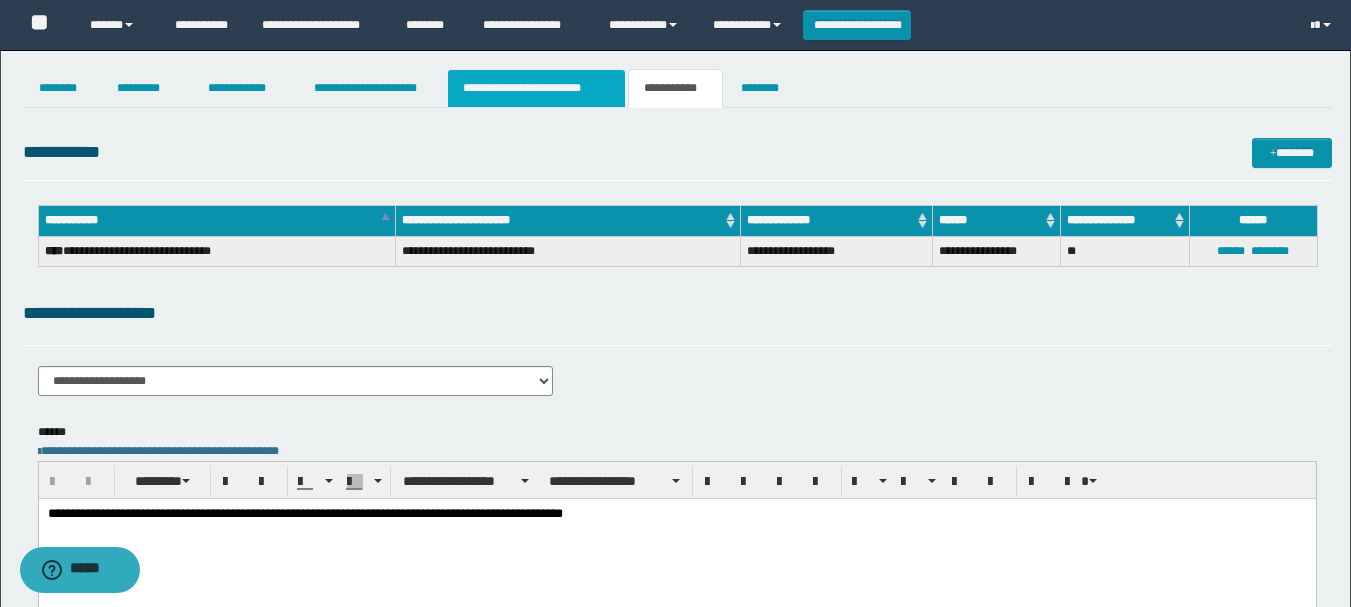 click on "**********" at bounding box center (537, 88) 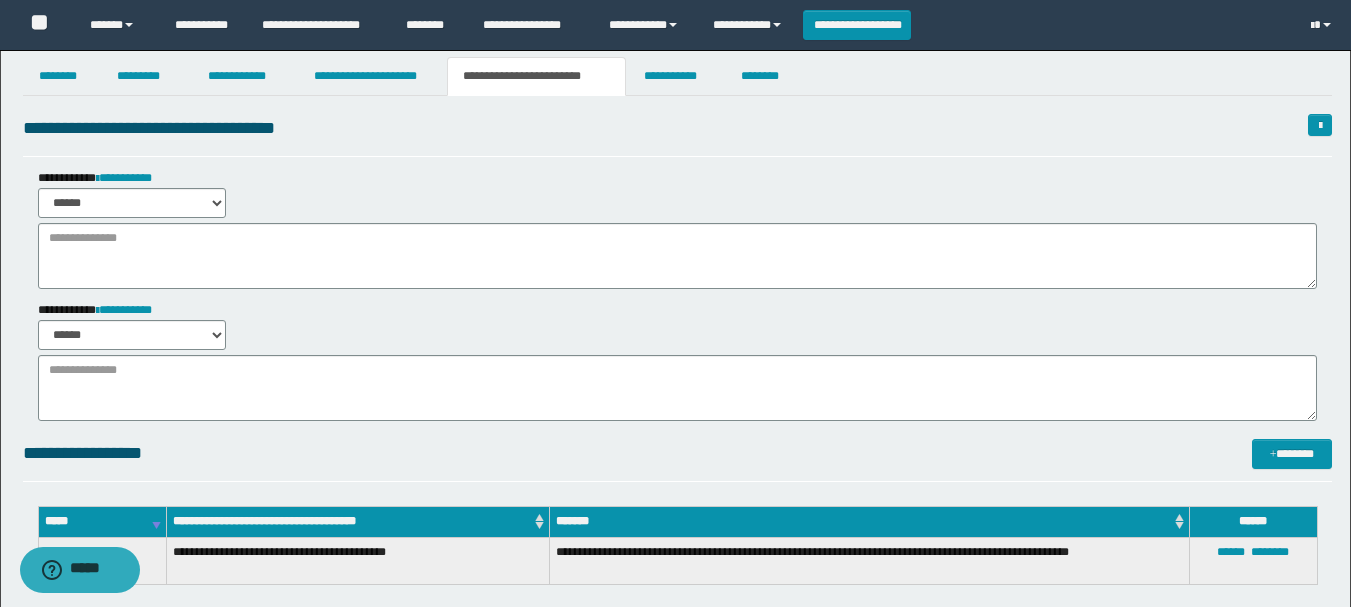 scroll, scrollTop: 0, scrollLeft: 0, axis: both 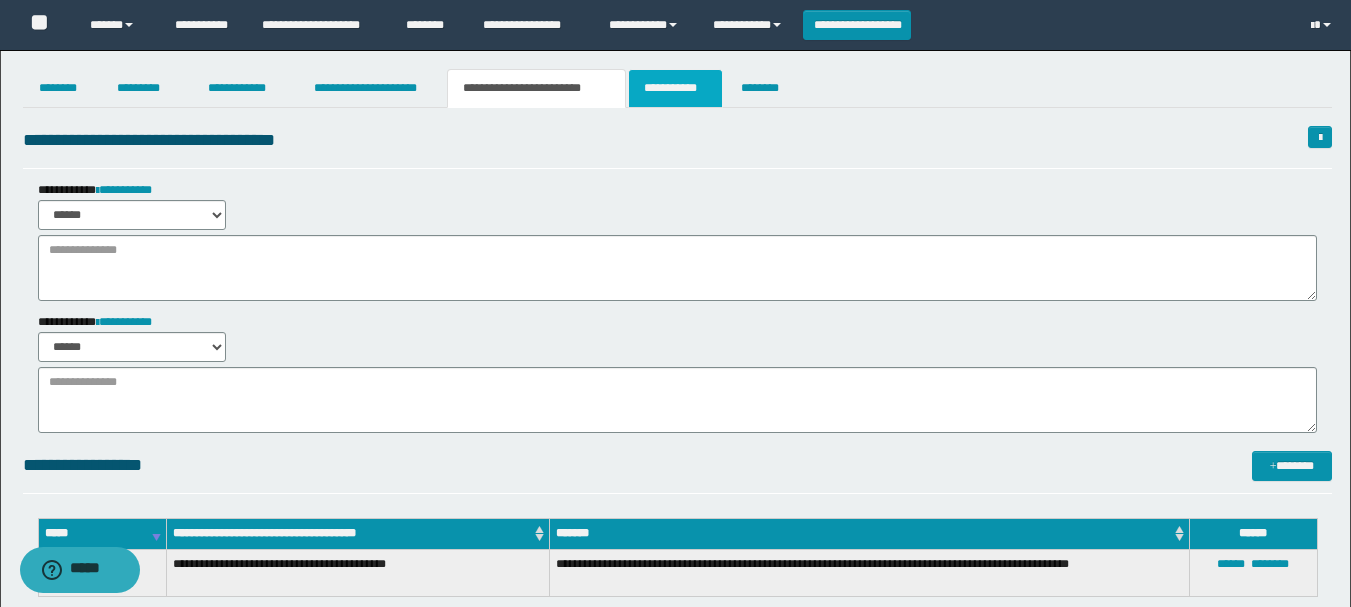 click on "**********" at bounding box center (675, 88) 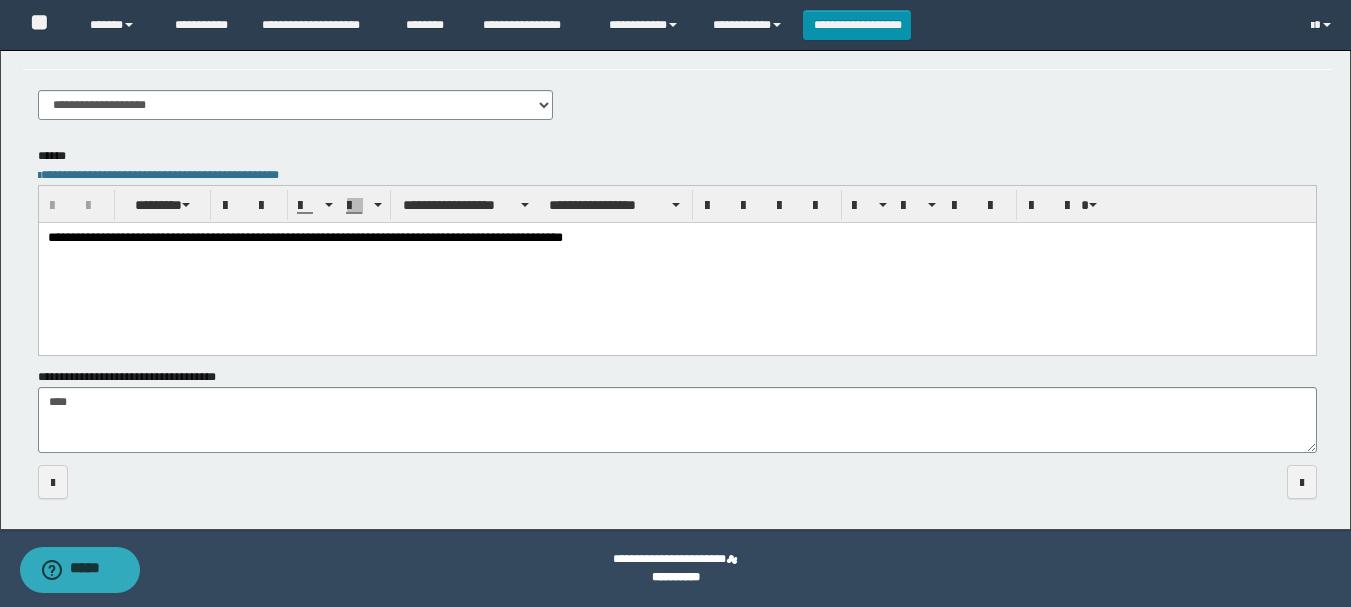 scroll, scrollTop: 0, scrollLeft: 0, axis: both 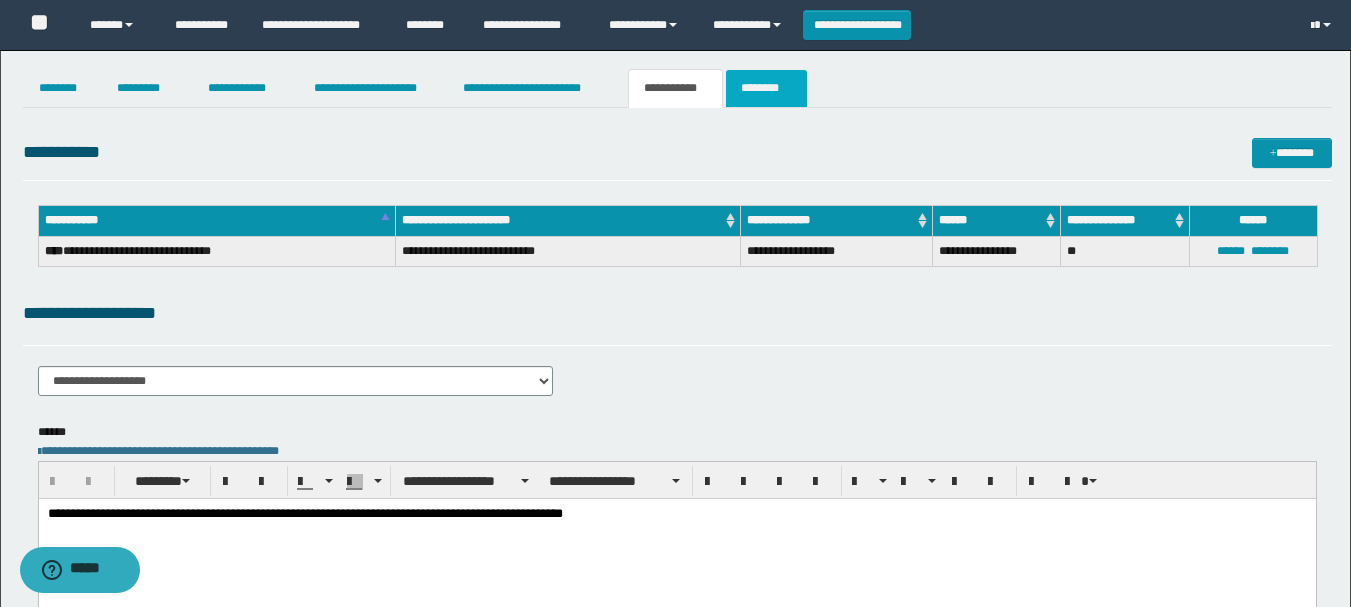 click on "********" at bounding box center (766, 88) 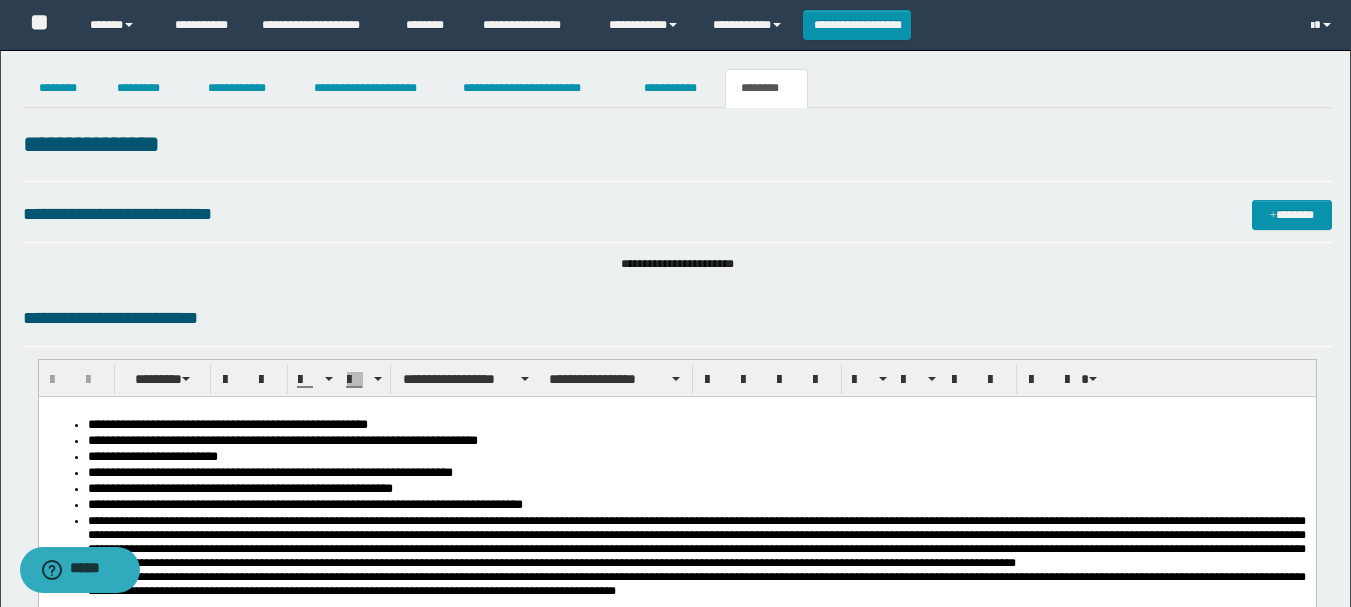 scroll, scrollTop: 0, scrollLeft: 0, axis: both 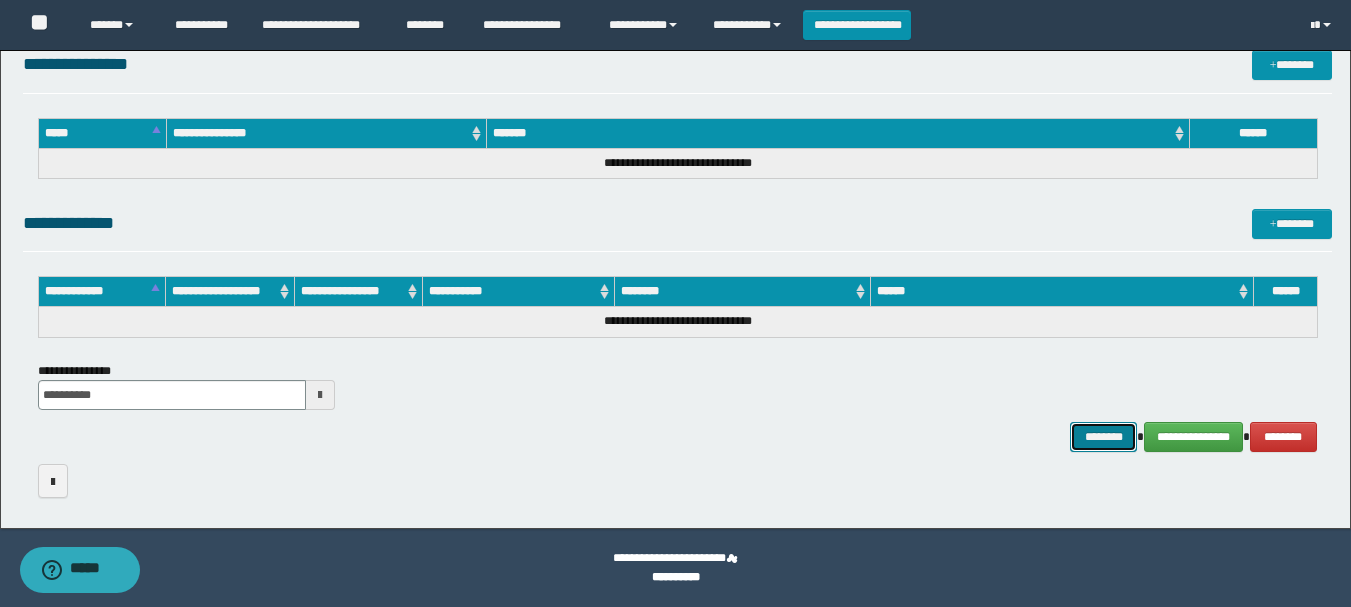 click on "********" at bounding box center [1104, 437] 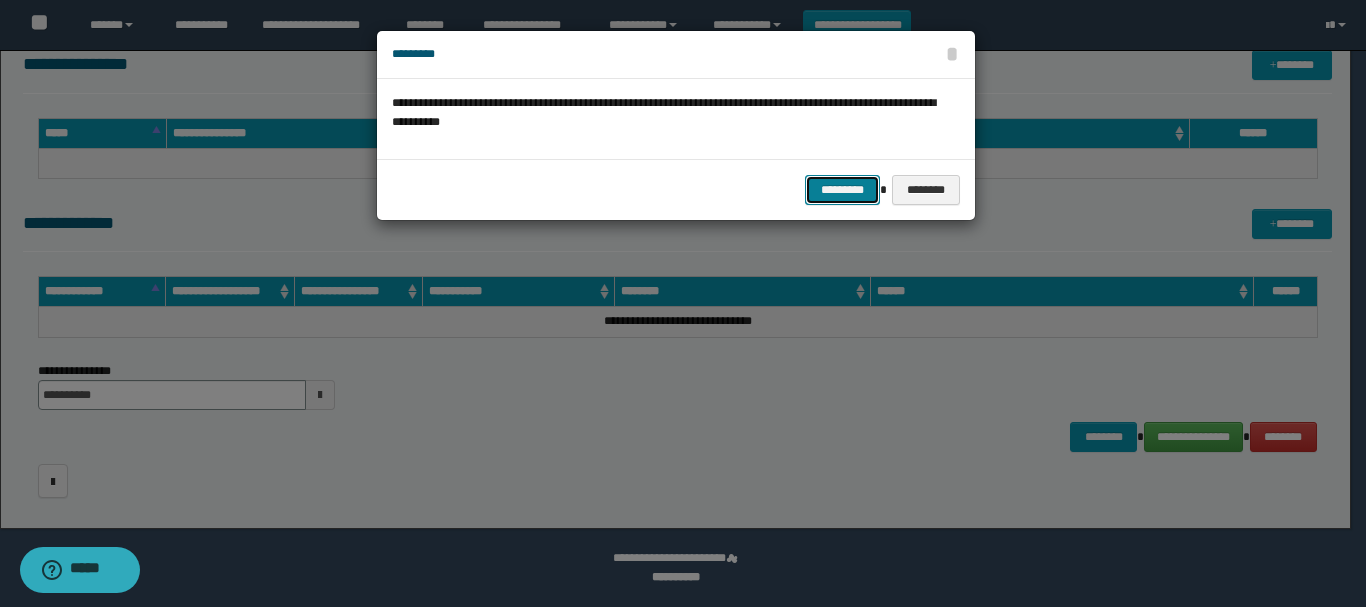 click on "*********" at bounding box center [842, 190] 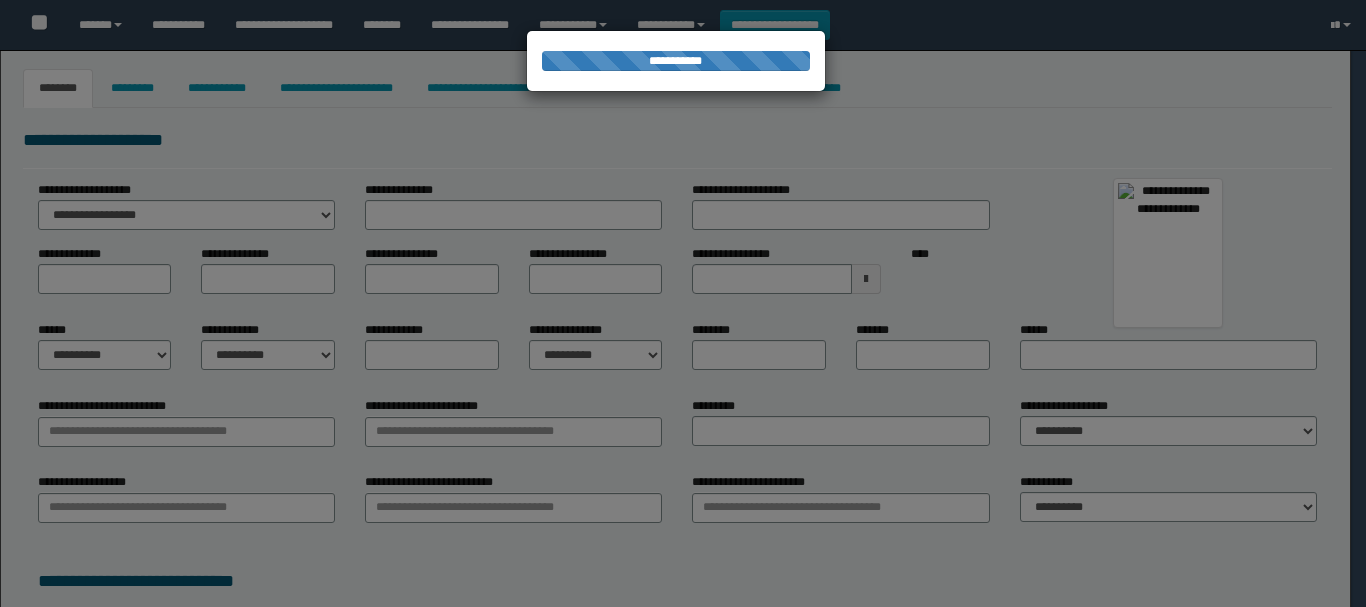 type on "********" 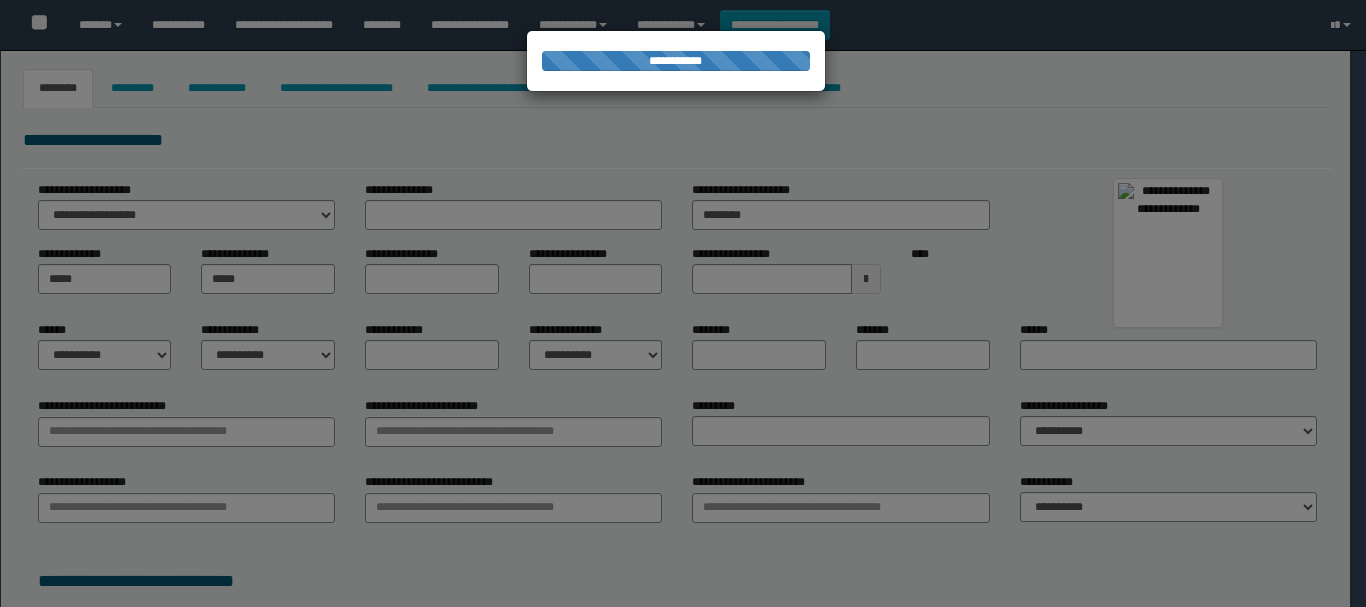 type on "*******" 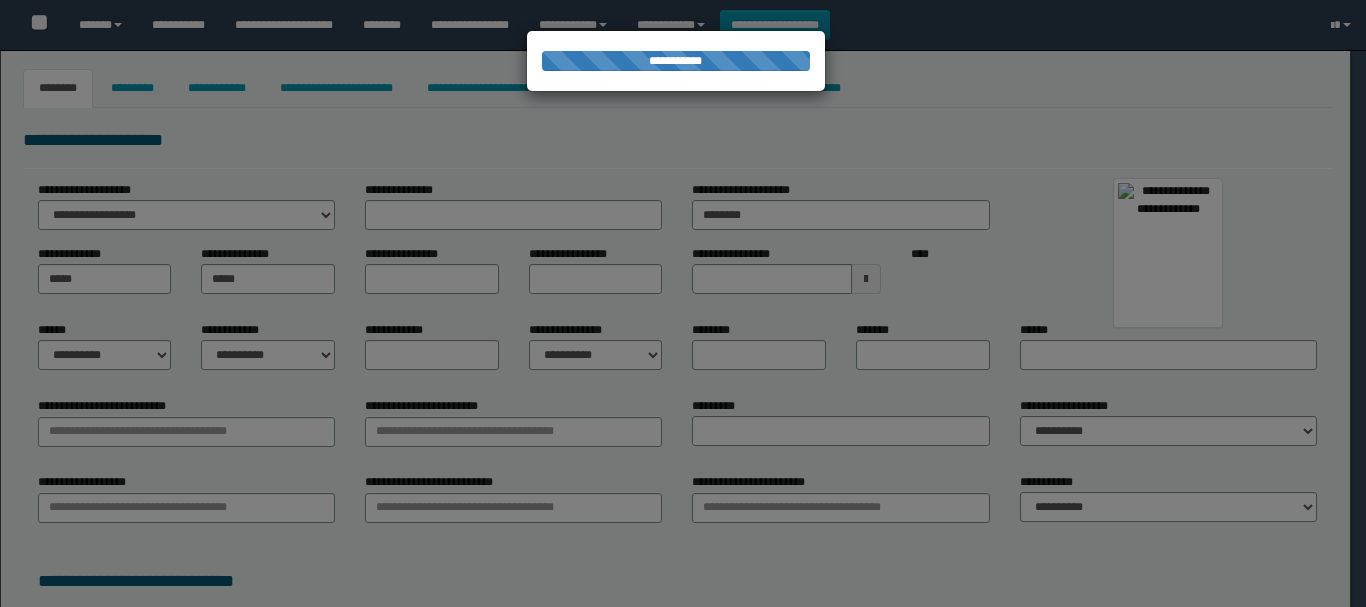 type on "********" 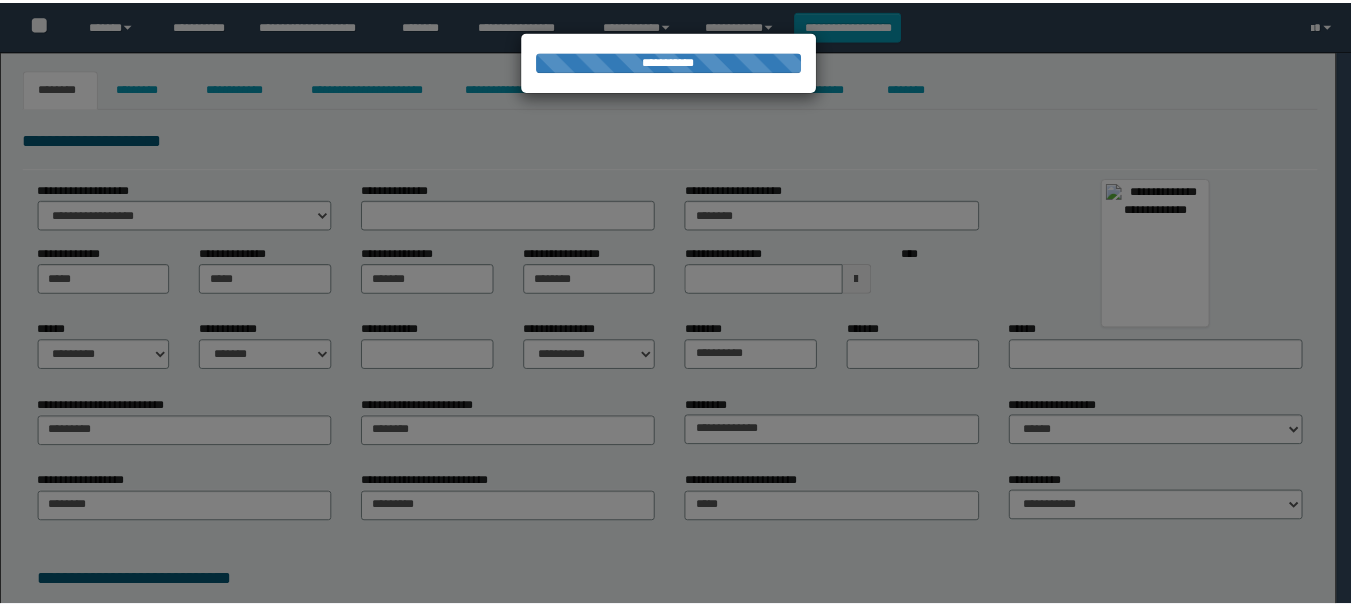 scroll, scrollTop: 0, scrollLeft: 0, axis: both 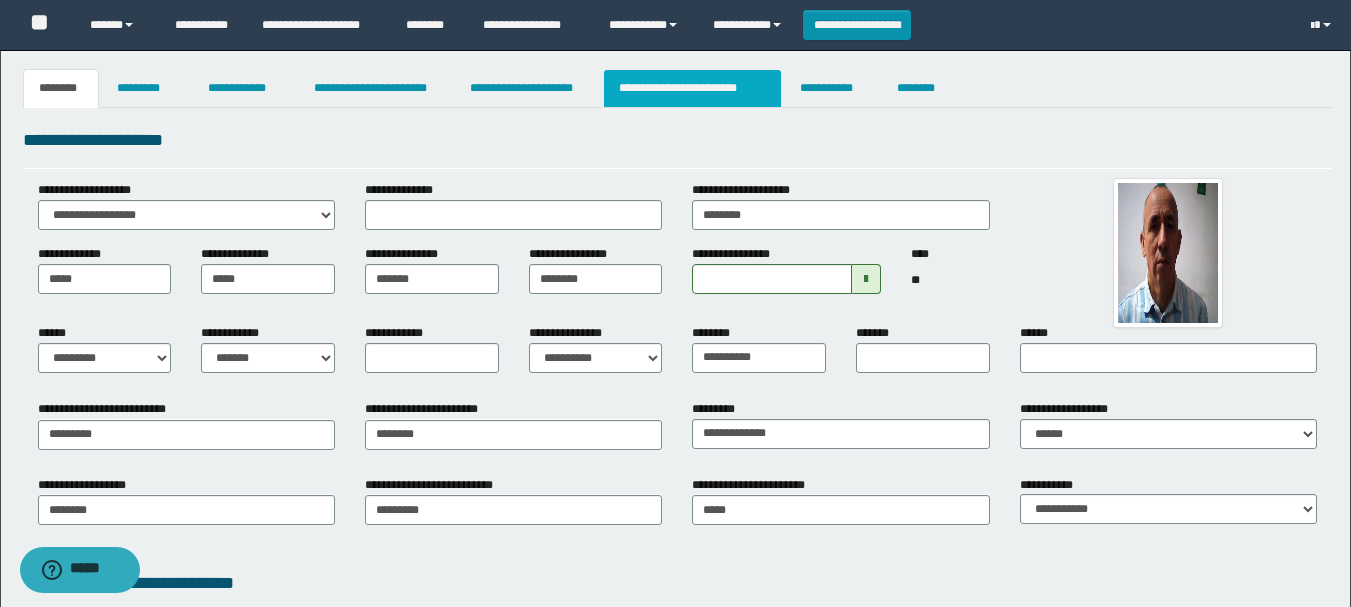 drag, startPoint x: 683, startPoint y: 77, endPoint x: 714, endPoint y: 107, distance: 43.13931 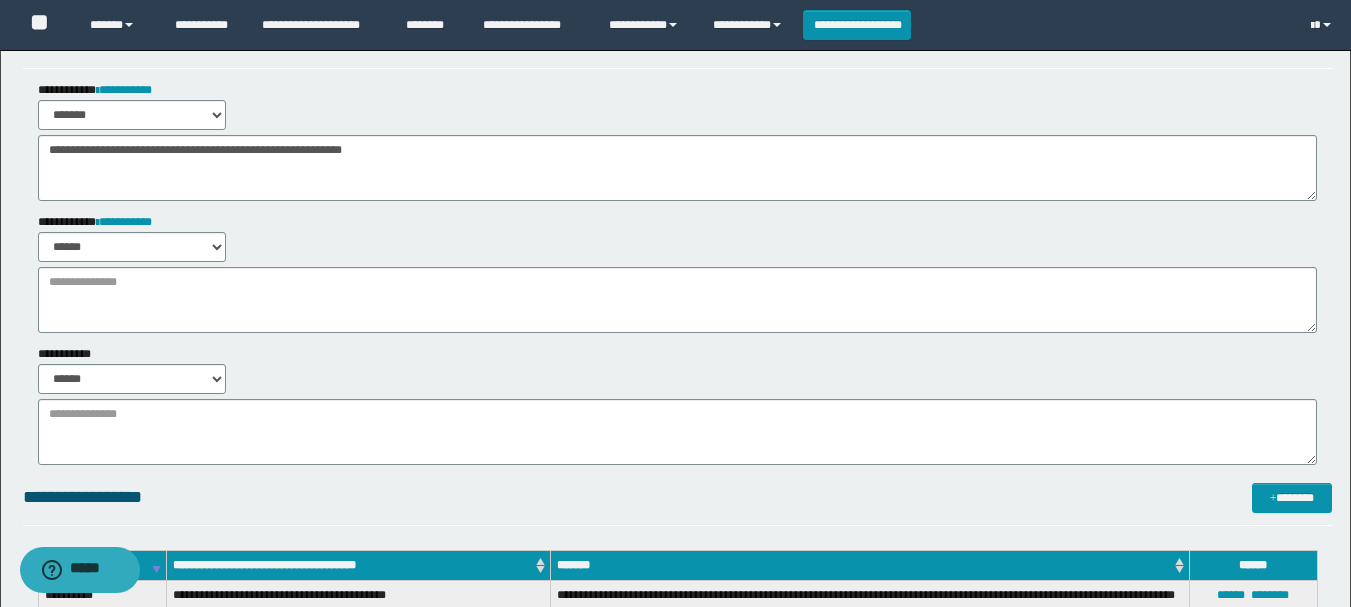 scroll, scrollTop: 0, scrollLeft: 0, axis: both 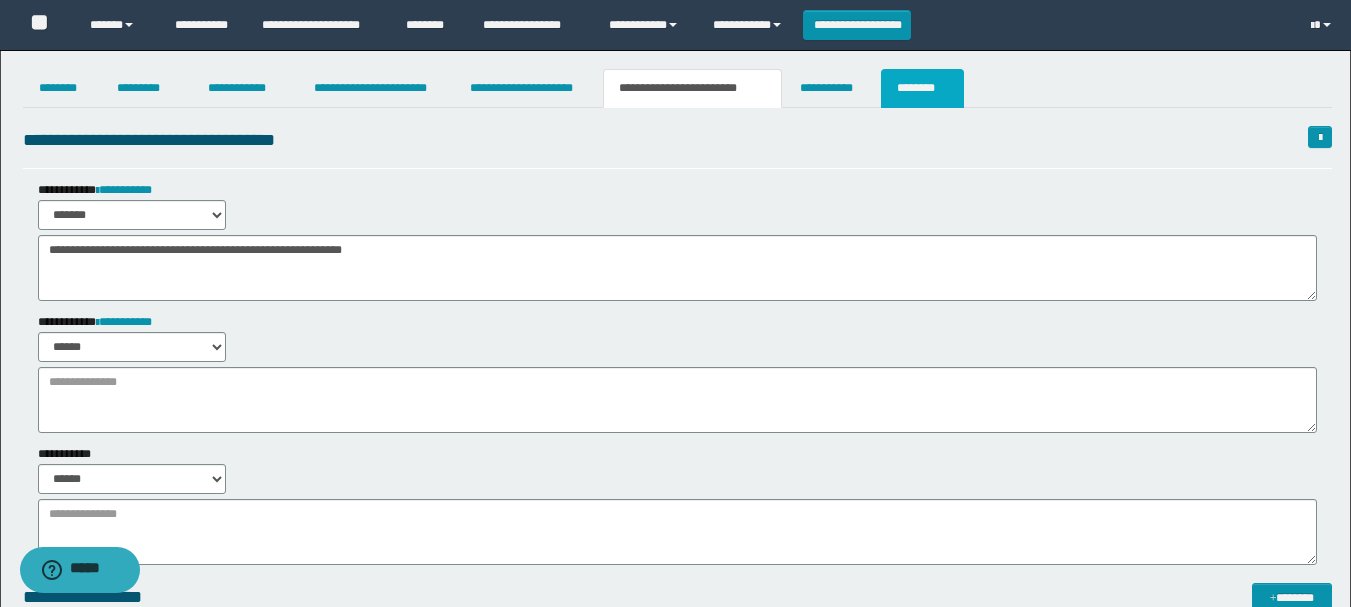 drag, startPoint x: 917, startPoint y: 80, endPoint x: 991, endPoint y: 105, distance: 78.1089 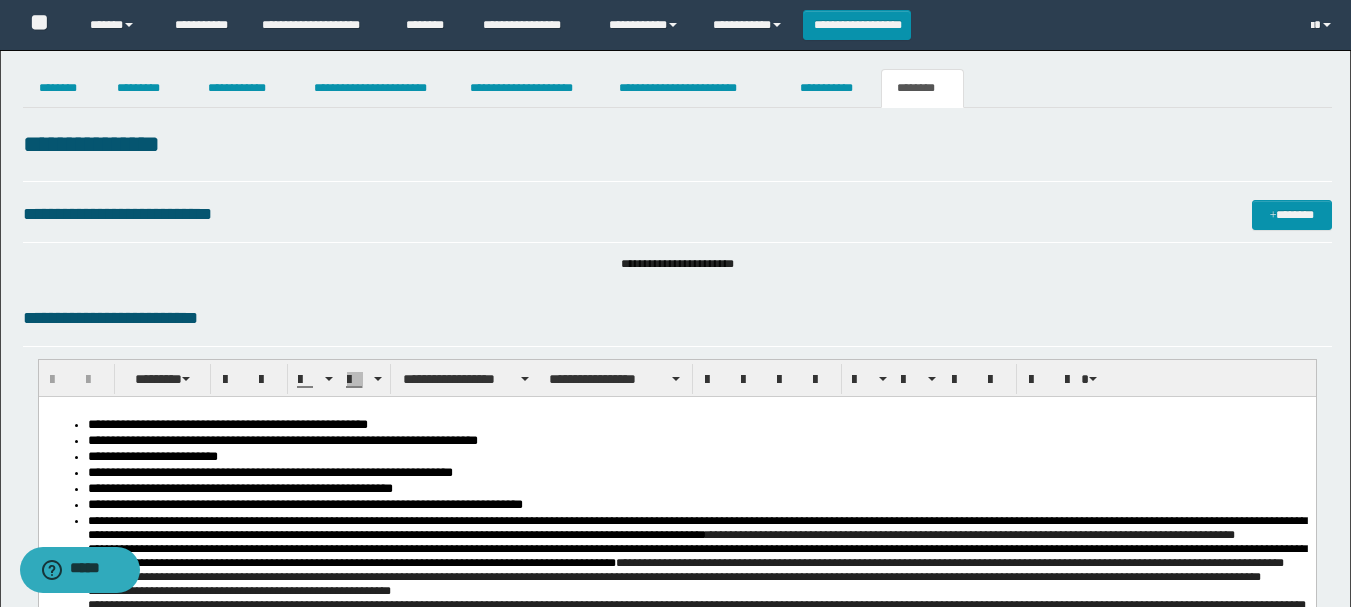 scroll, scrollTop: 0, scrollLeft: 0, axis: both 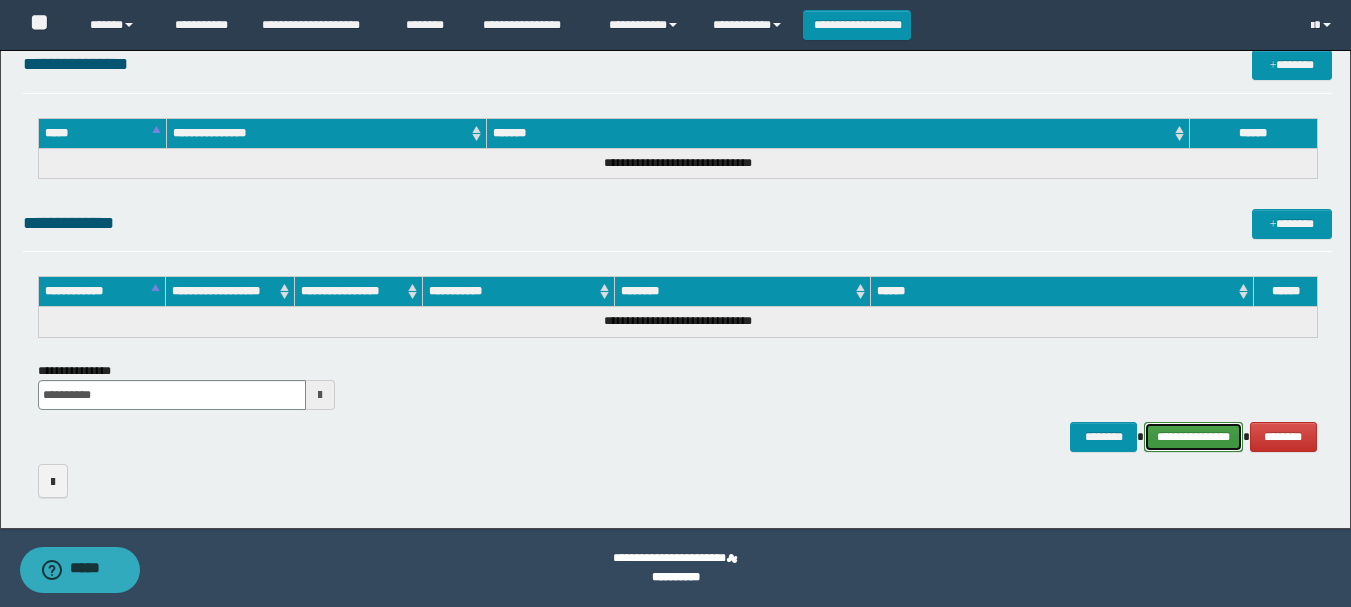 click on "**********" at bounding box center [1193, 437] 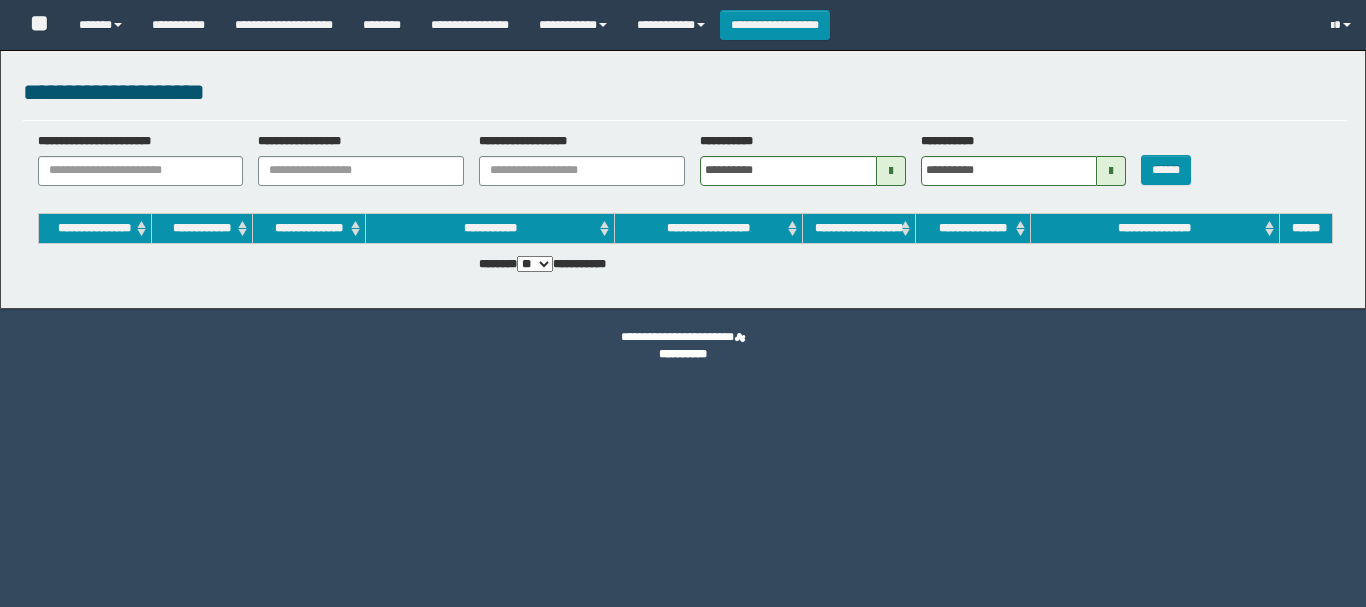 scroll, scrollTop: 0, scrollLeft: 0, axis: both 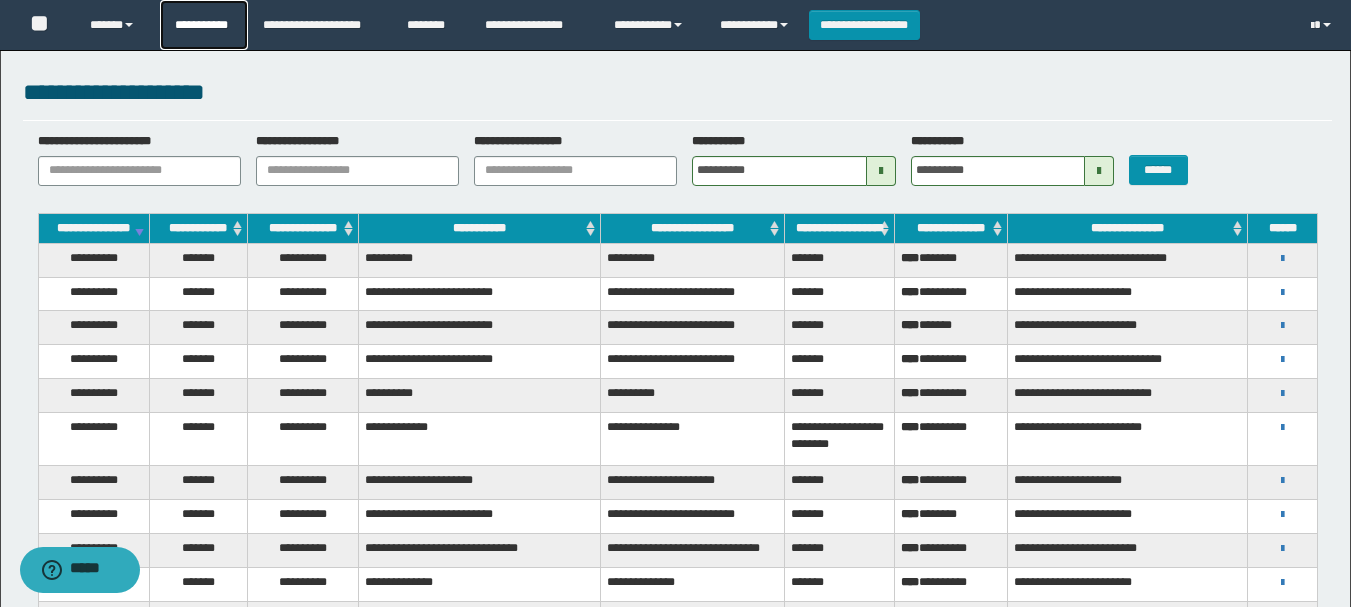 click on "**********" at bounding box center (204, 25) 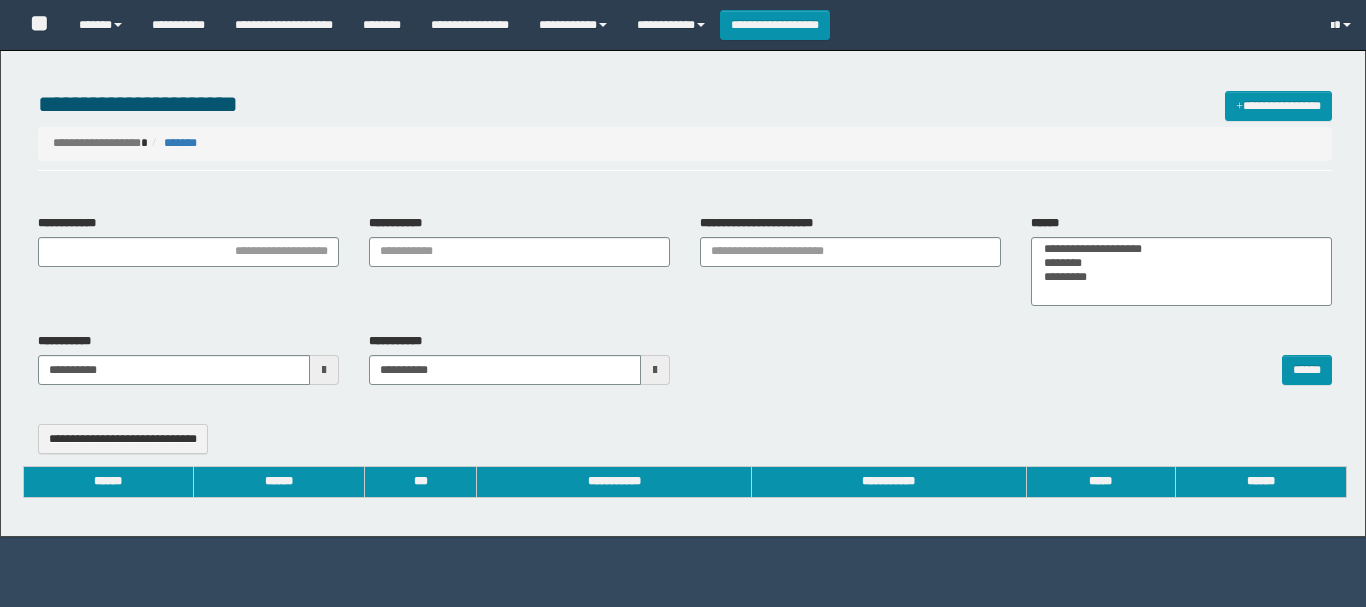 select 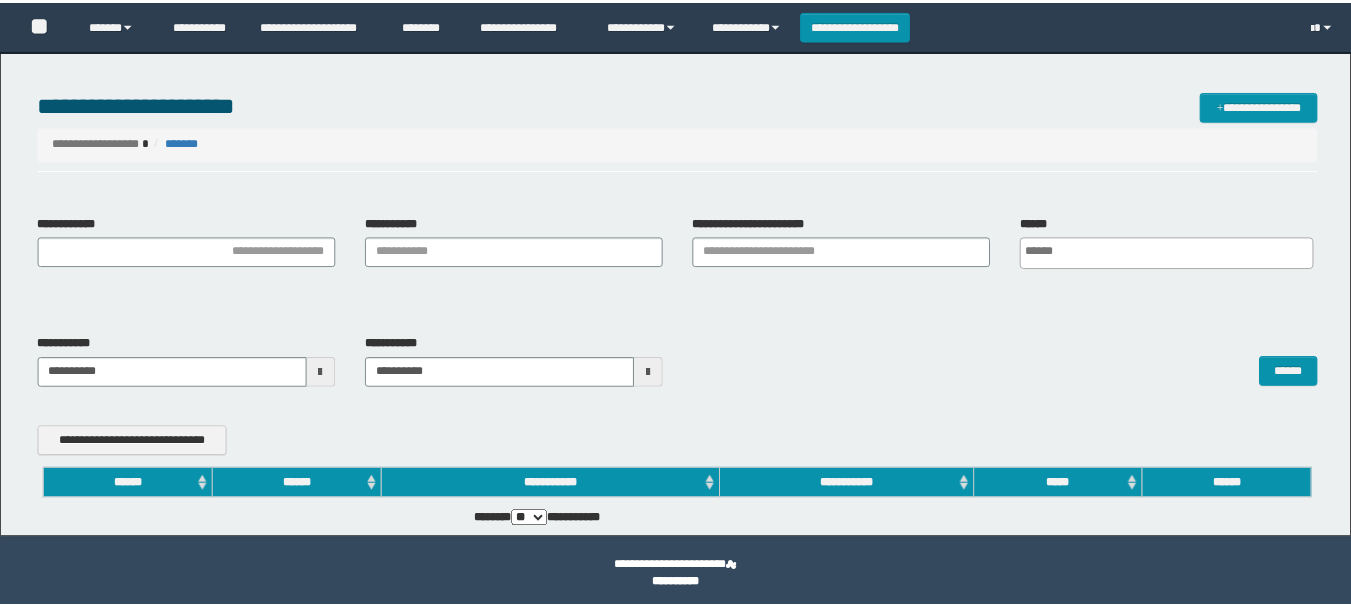 scroll, scrollTop: 0, scrollLeft: 0, axis: both 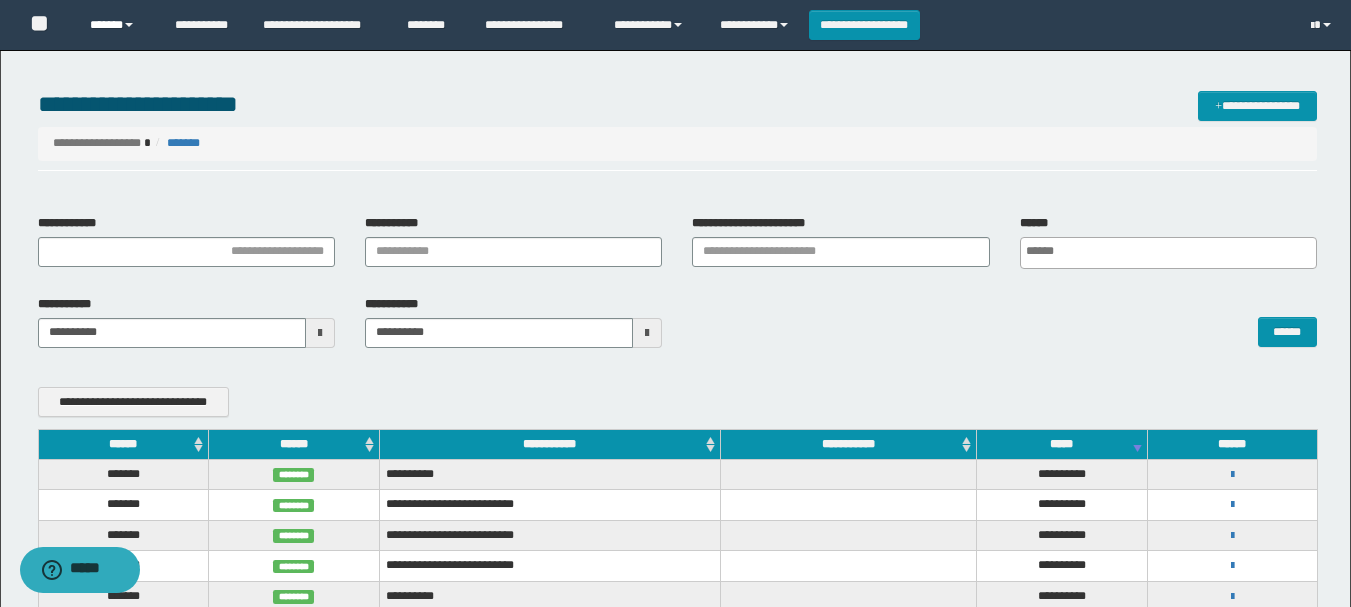click on "******" at bounding box center (117, 25) 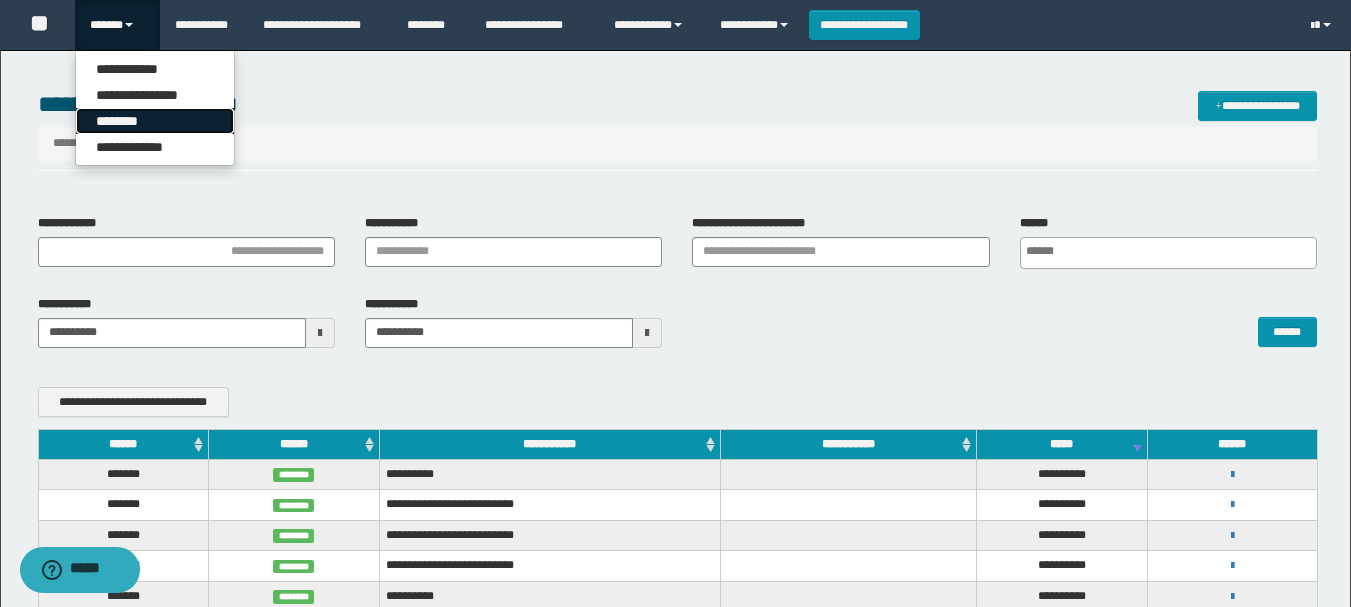 click on "********" at bounding box center (155, 121) 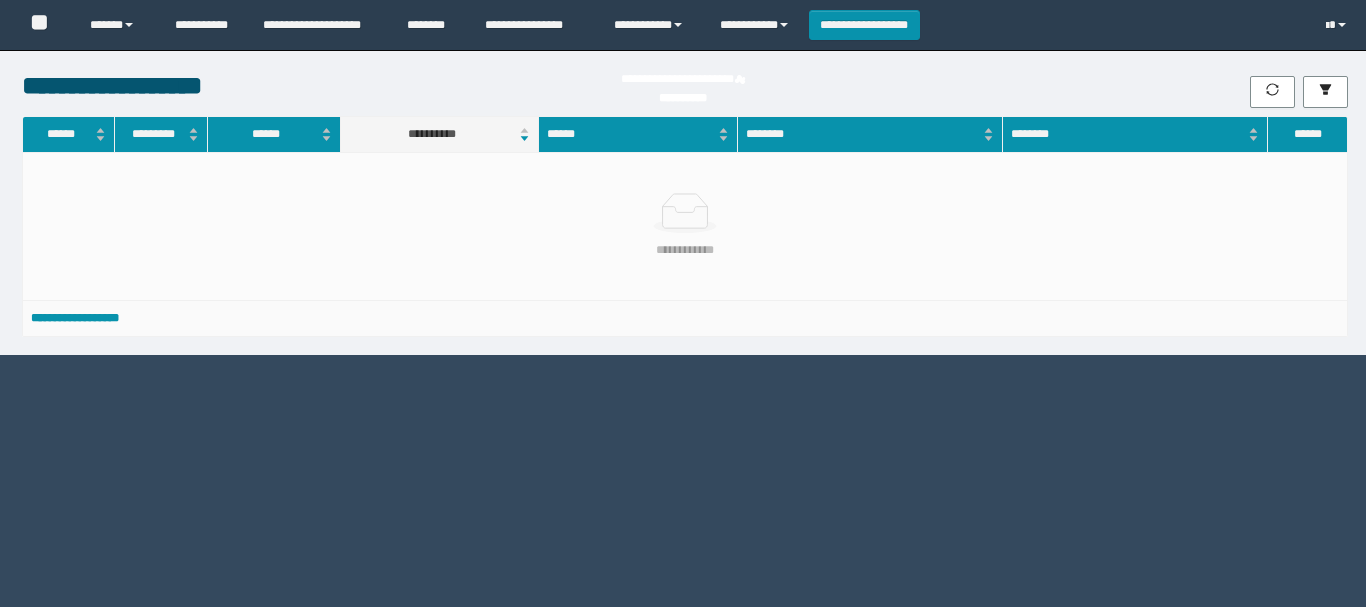 scroll, scrollTop: 0, scrollLeft: 0, axis: both 